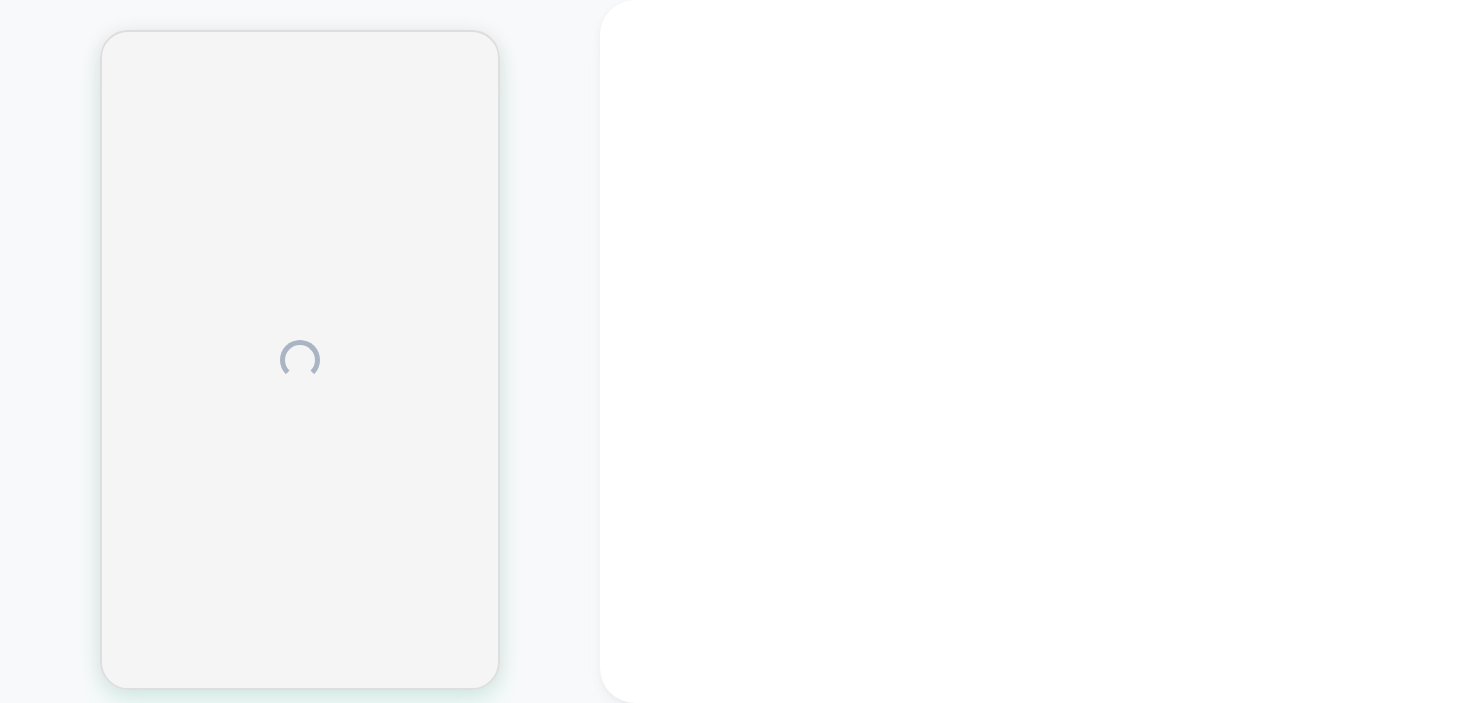 scroll, scrollTop: 0, scrollLeft: 0, axis: both 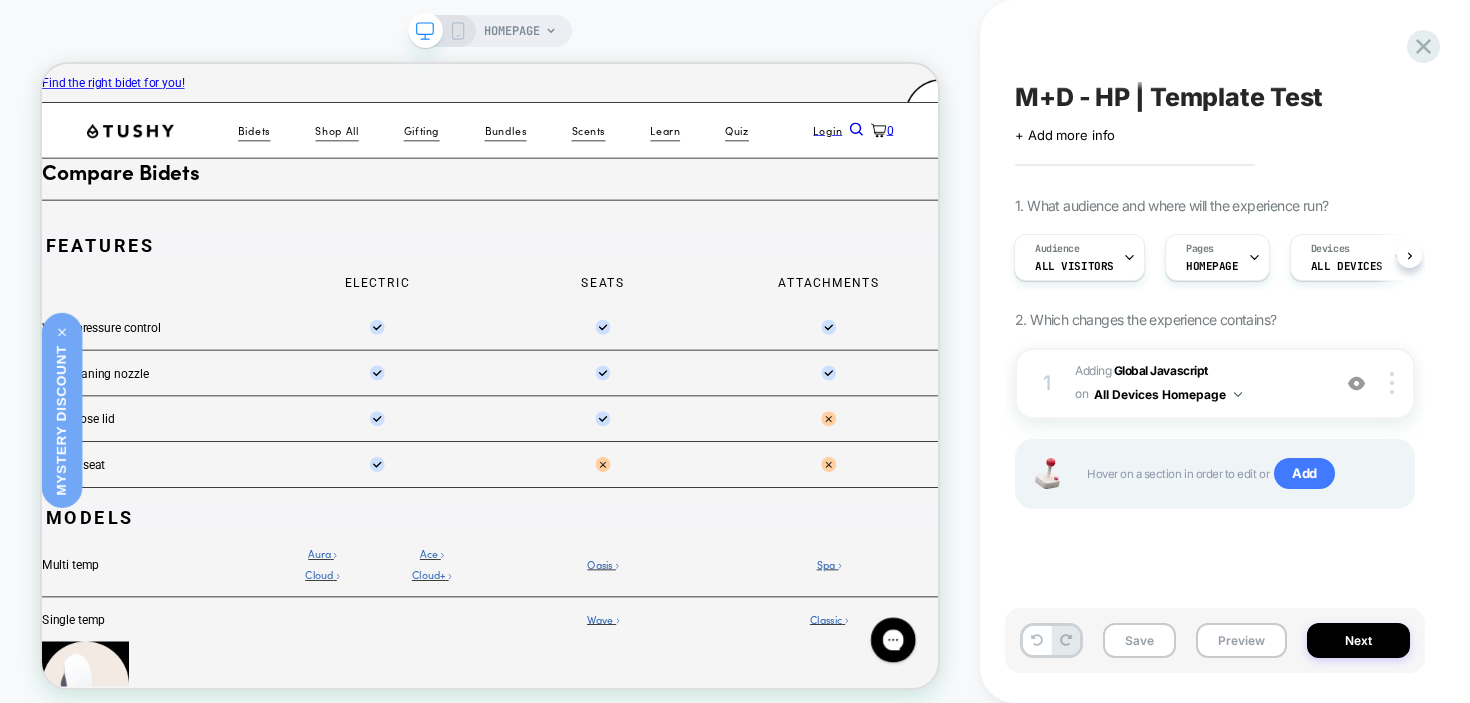 select on "**********" 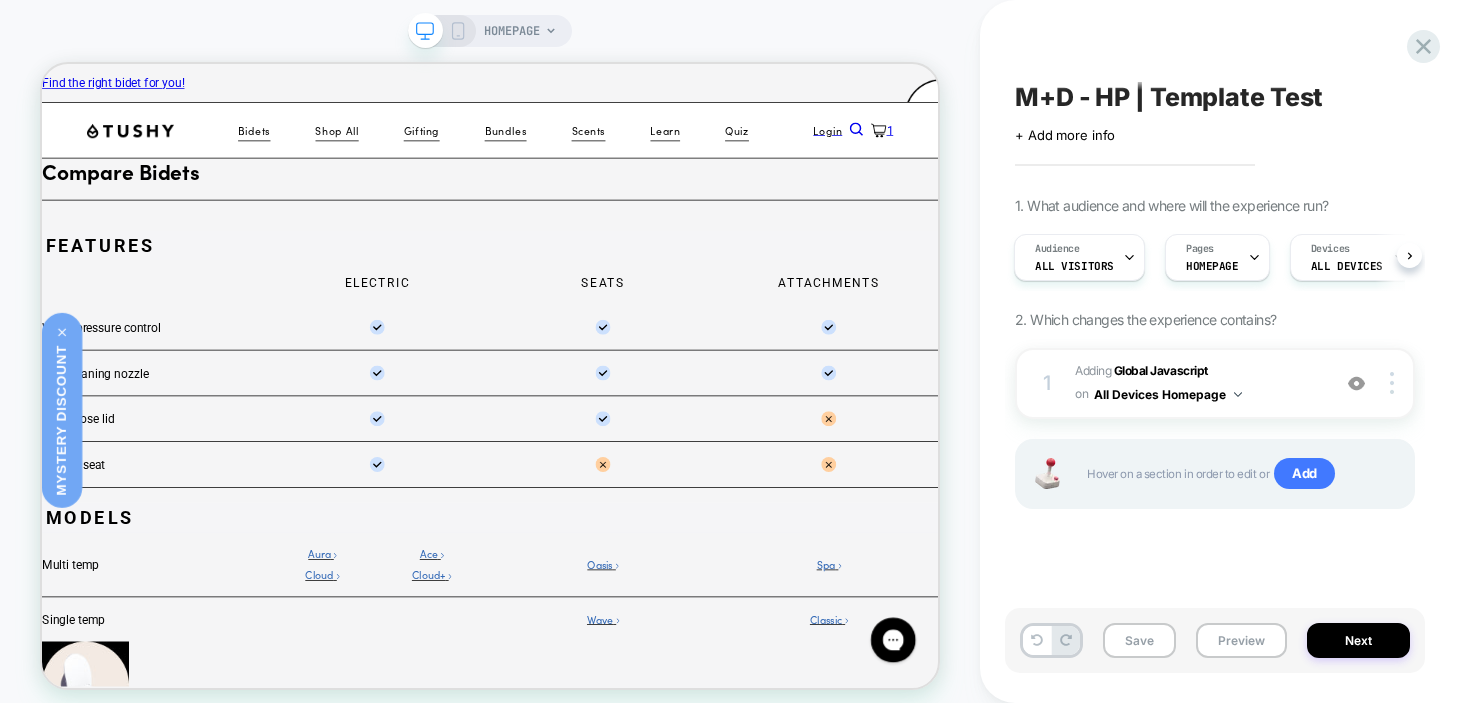 click 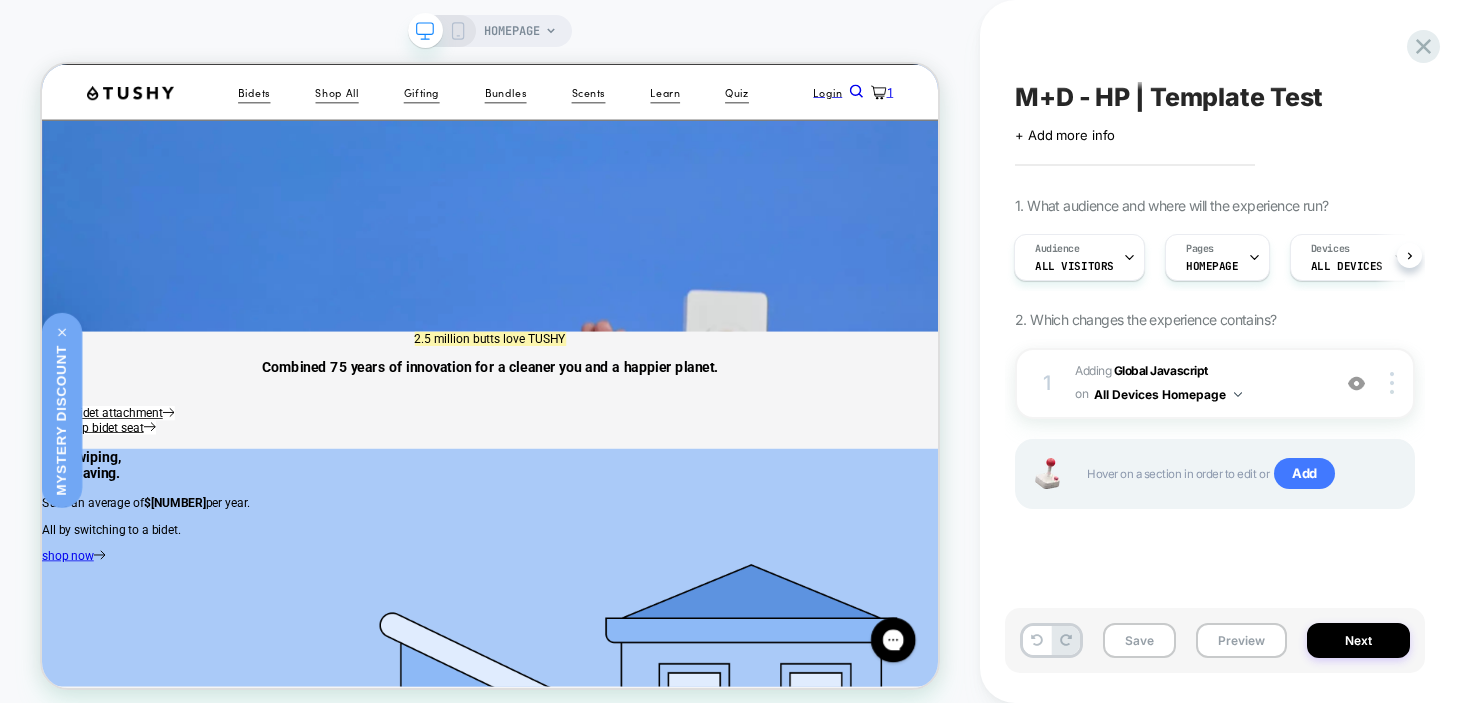scroll, scrollTop: 1413, scrollLeft: 0, axis: vertical 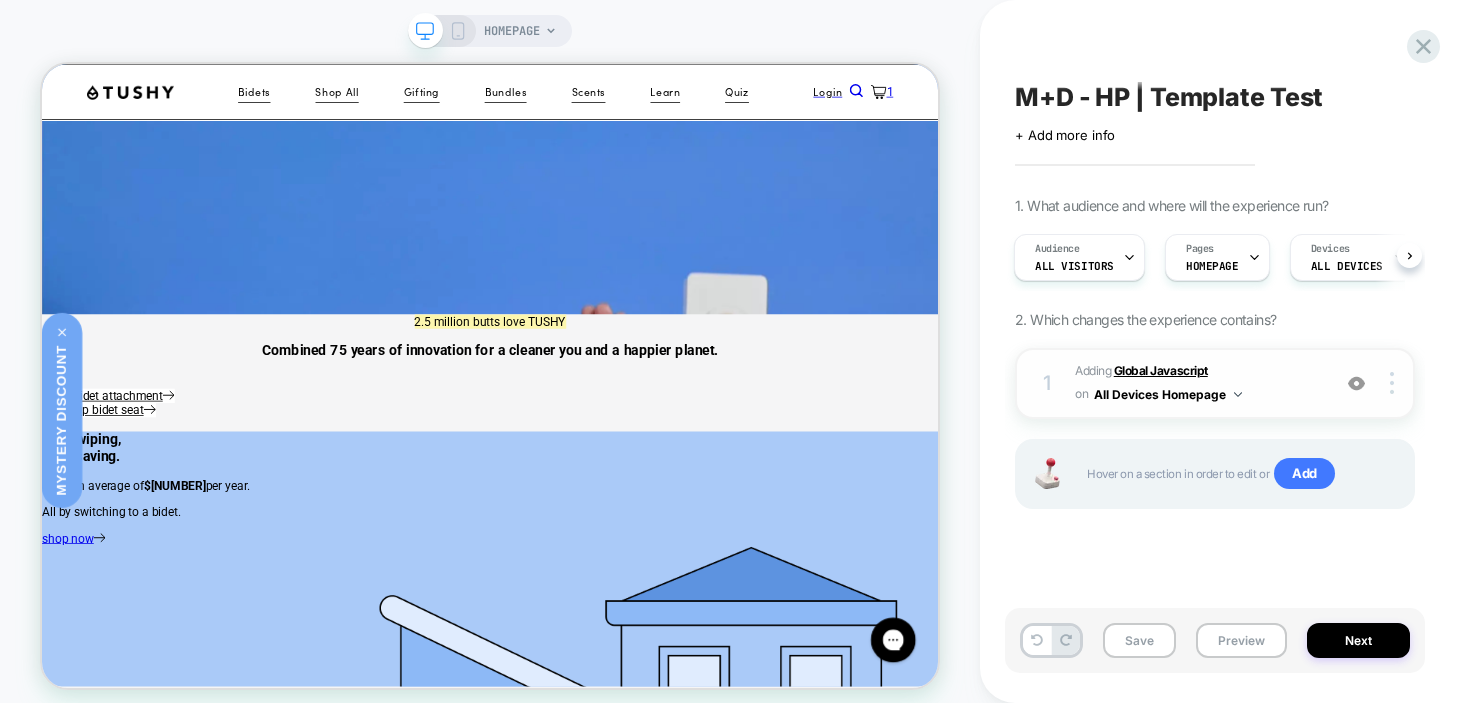 click on "Global Javascript" at bounding box center (1161, 370) 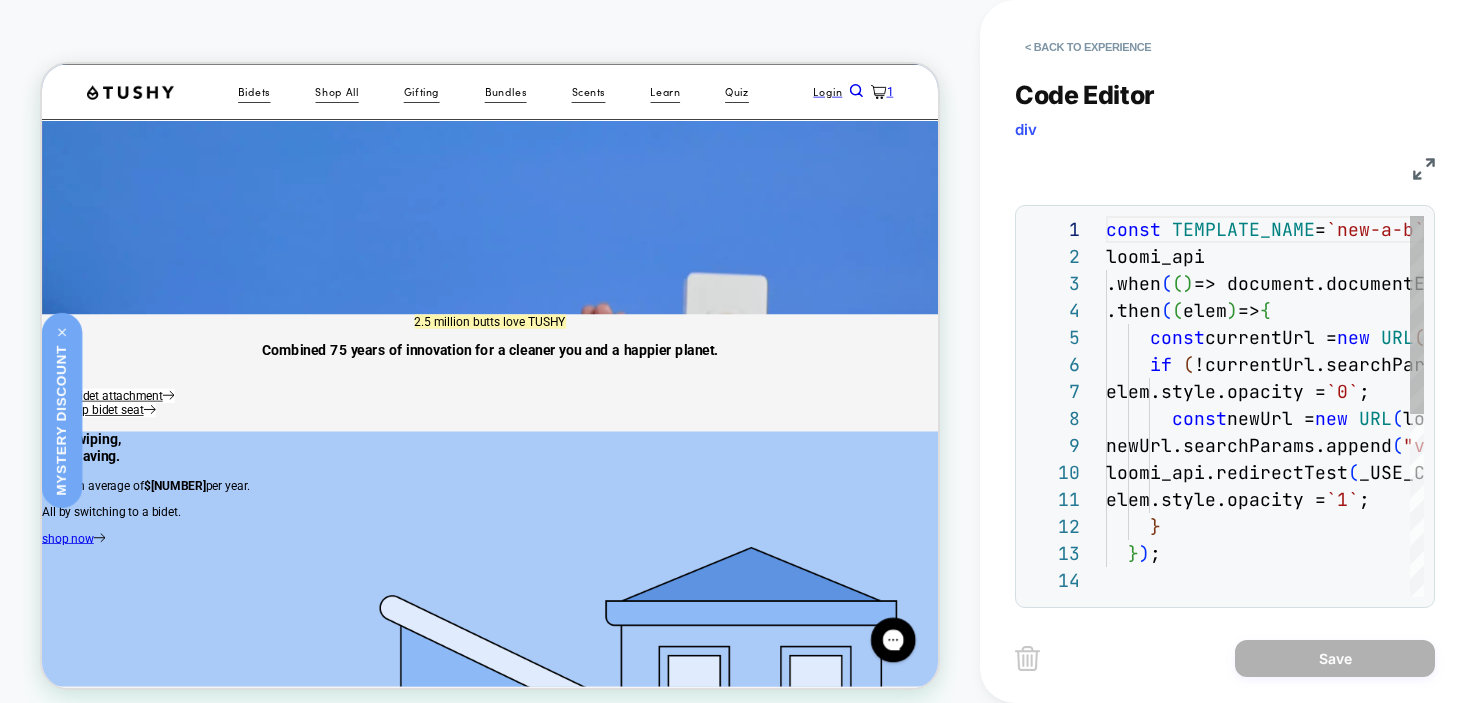 scroll, scrollTop: 270, scrollLeft: 0, axis: vertical 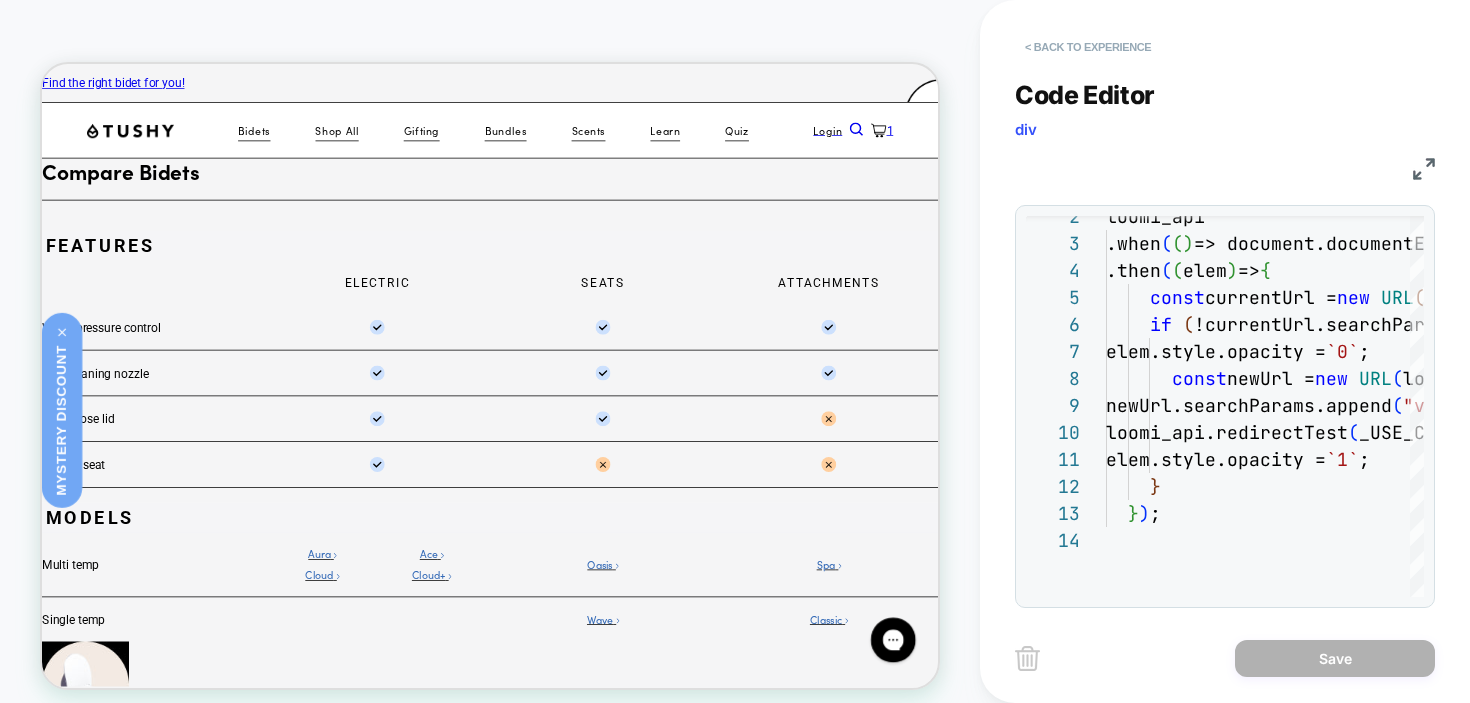 click on "< Back to experience" at bounding box center [1088, 47] 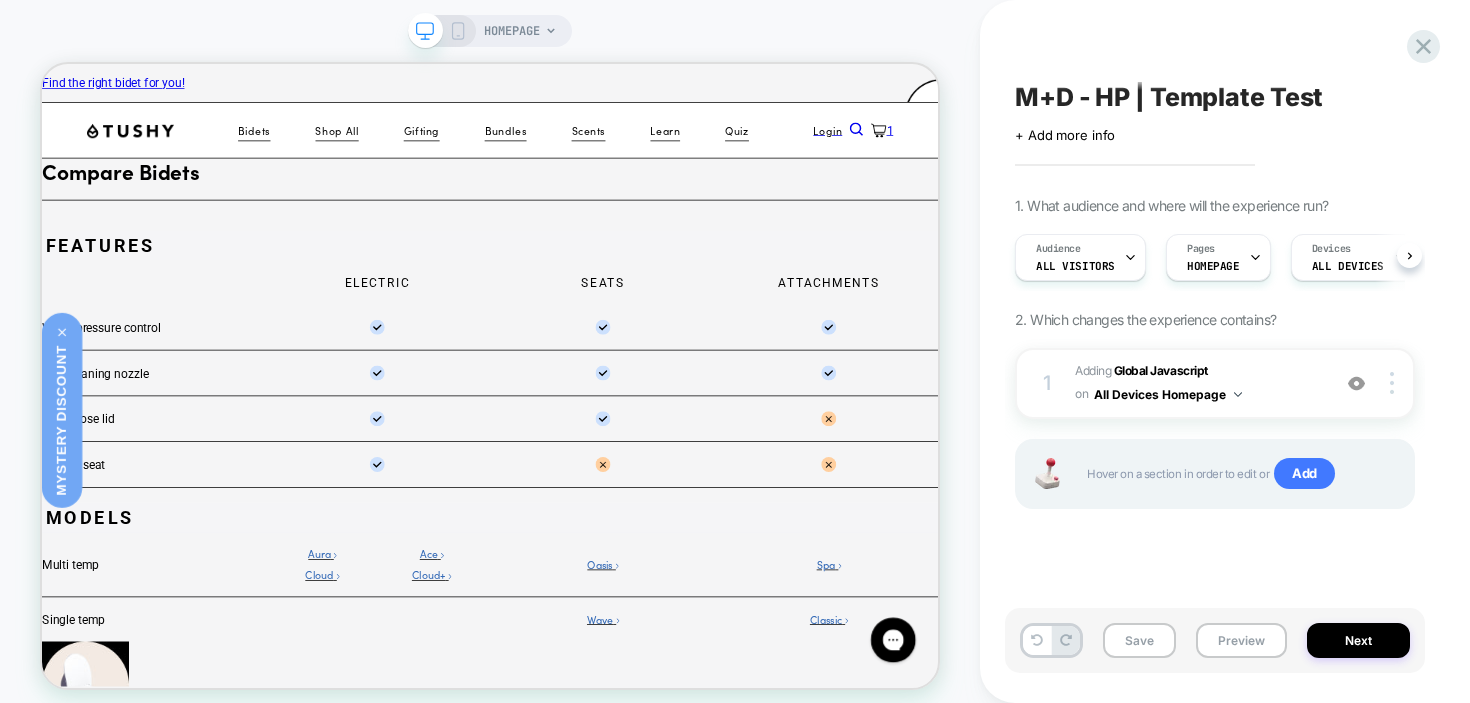 scroll, scrollTop: 0, scrollLeft: 1, axis: horizontal 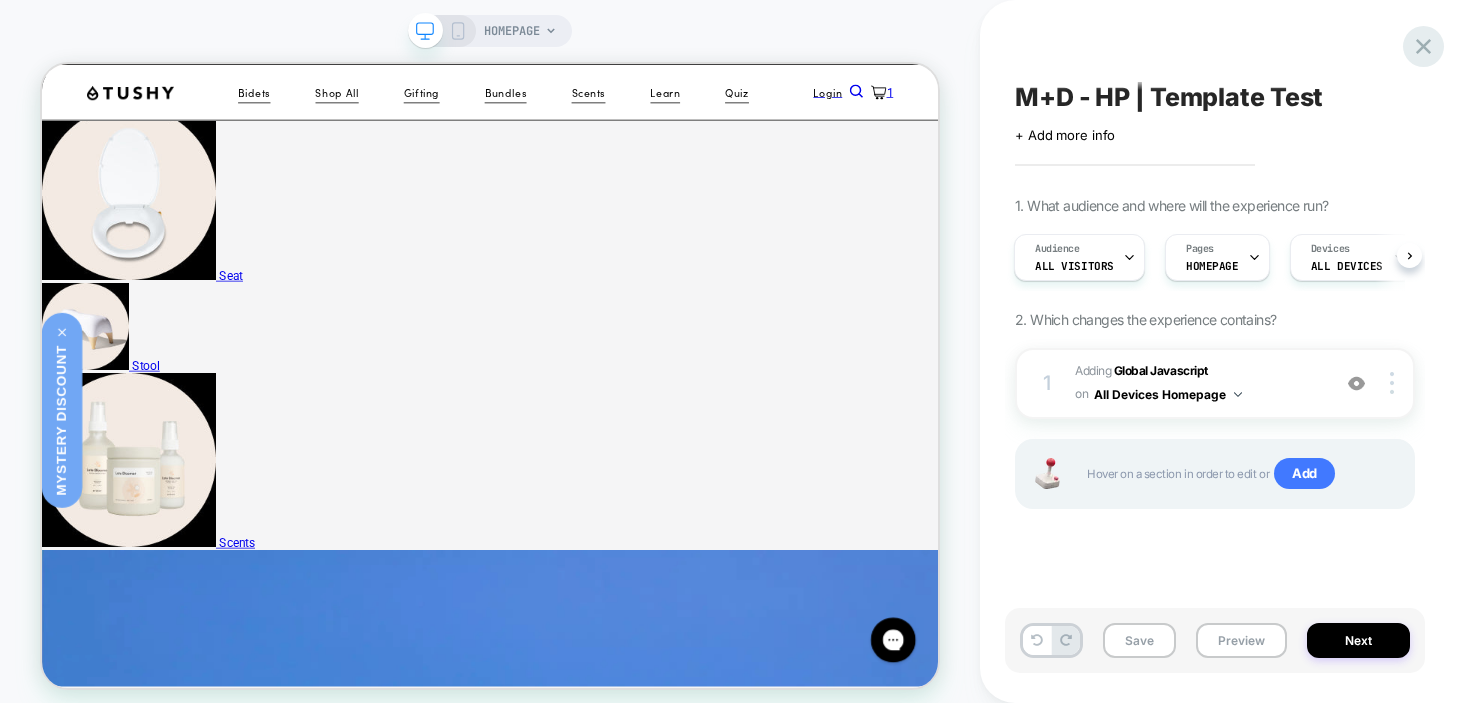 click 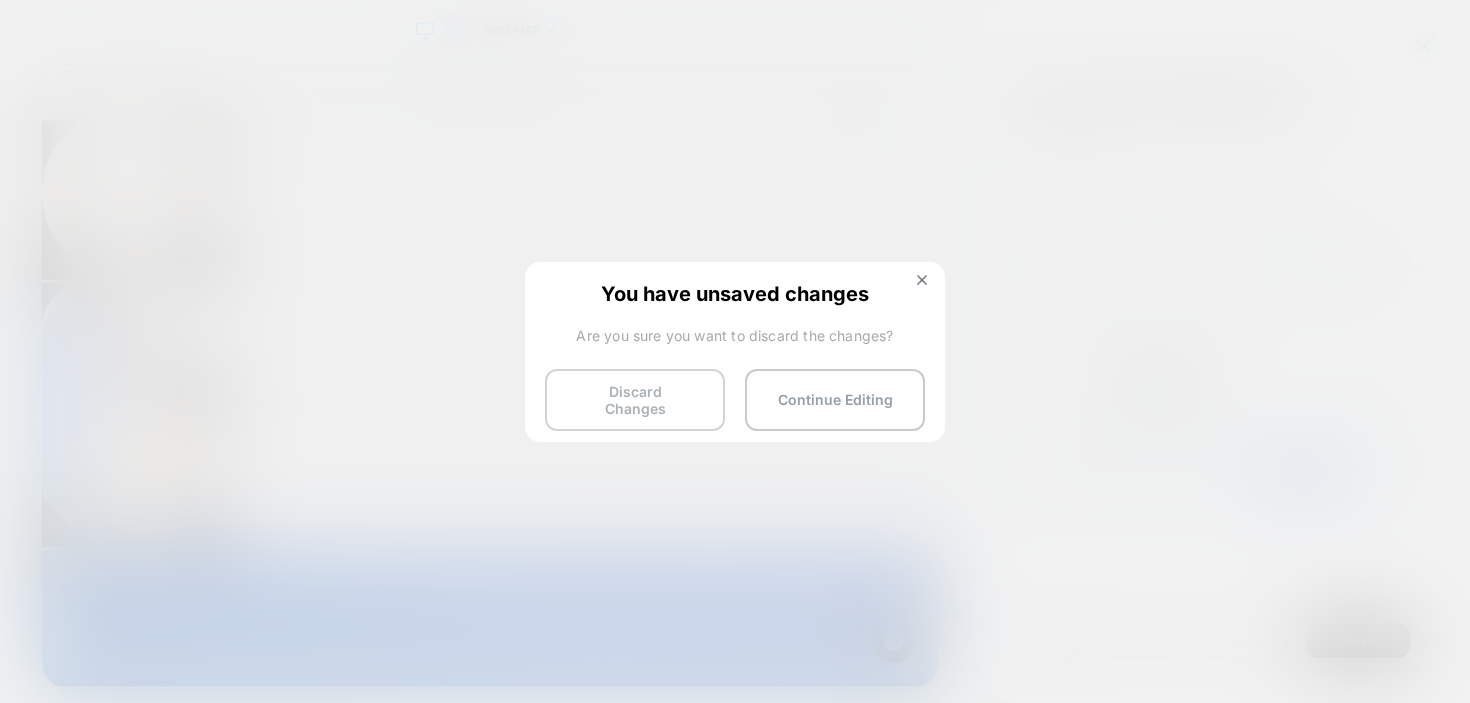 click on "Discard Changes" at bounding box center [635, 400] 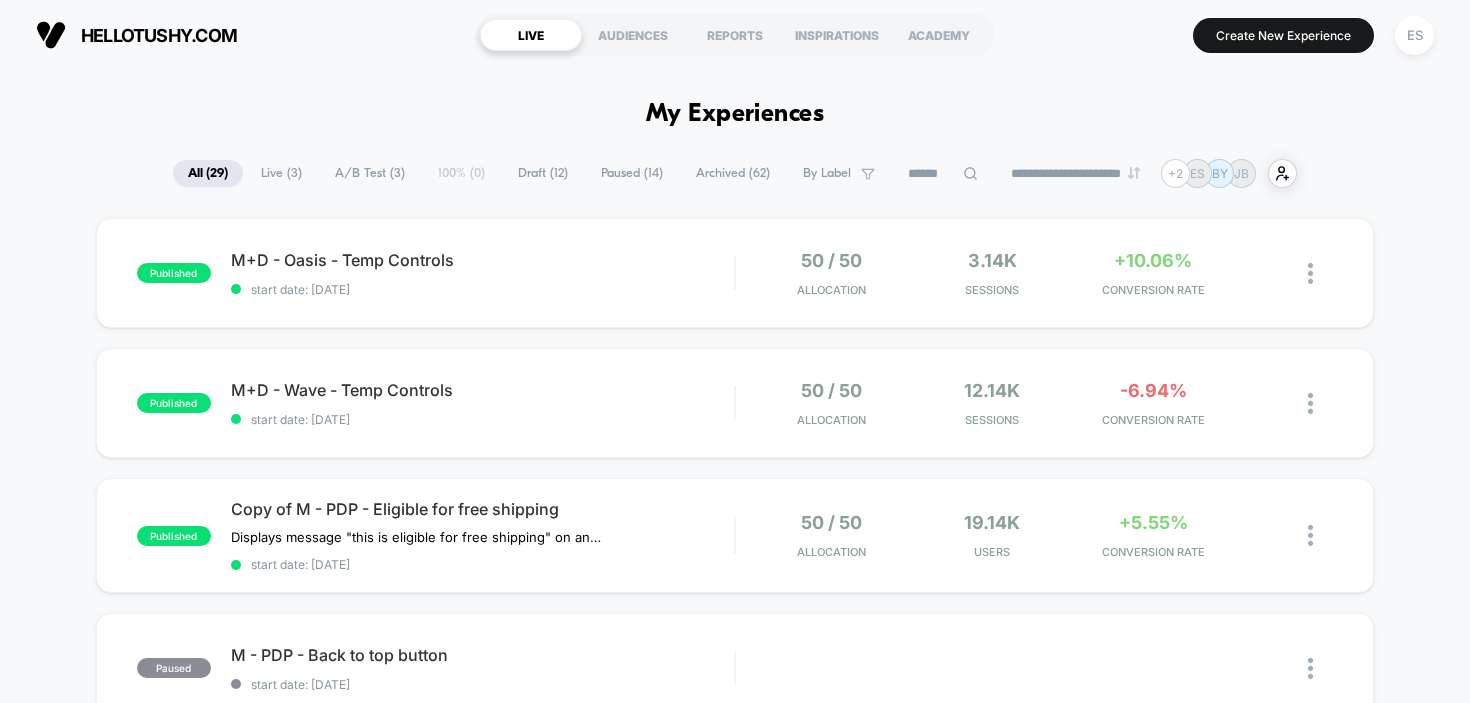 click on "Draft ( 12 )" at bounding box center (543, 173) 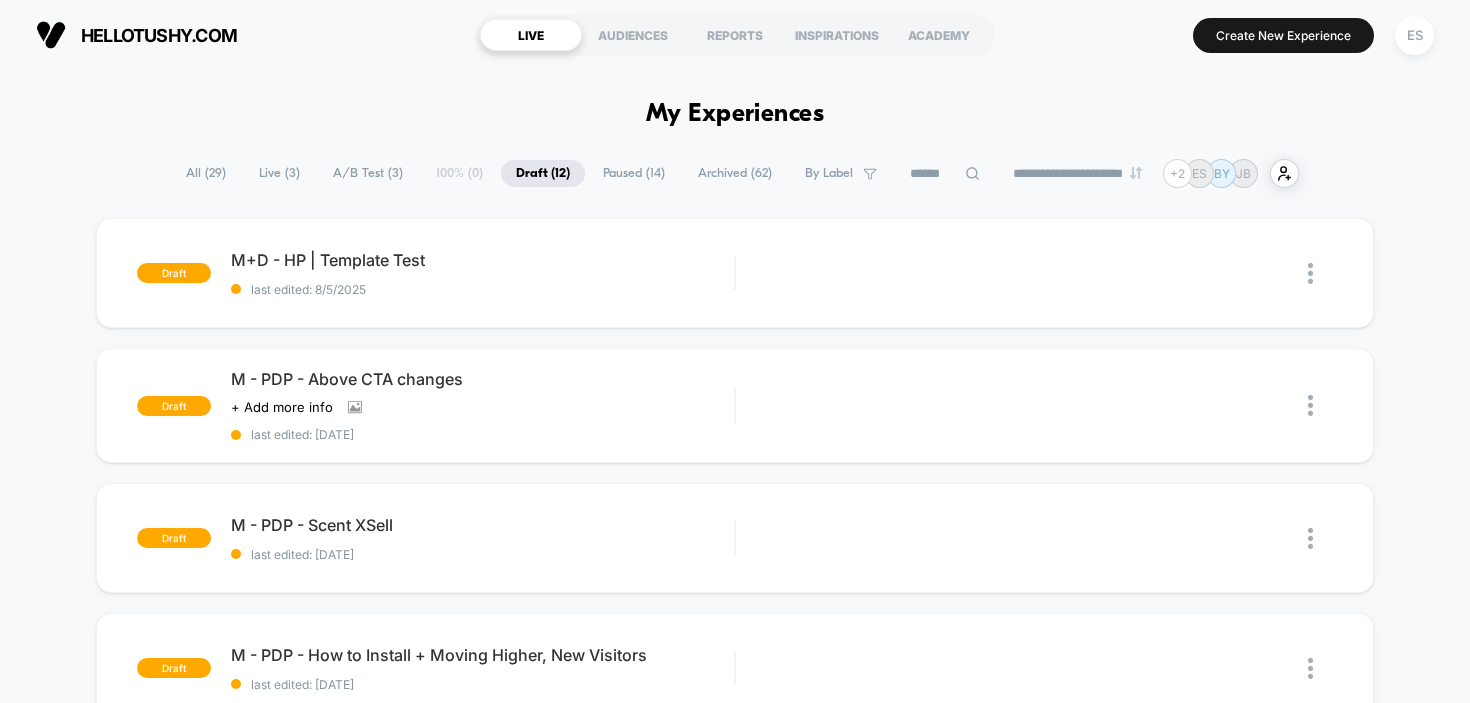 click on "Live ( 3 )" at bounding box center (279, 173) 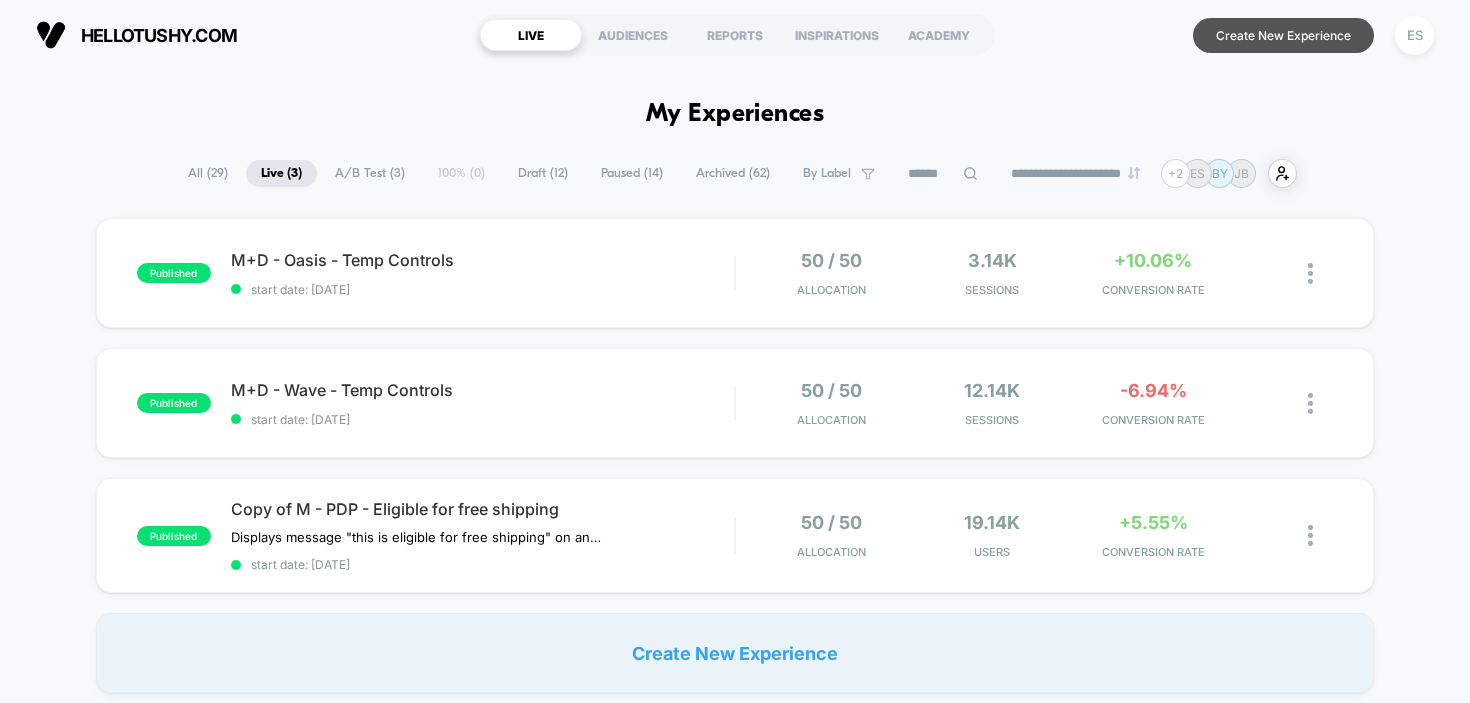 click on "Create New Experience" at bounding box center [1283, 35] 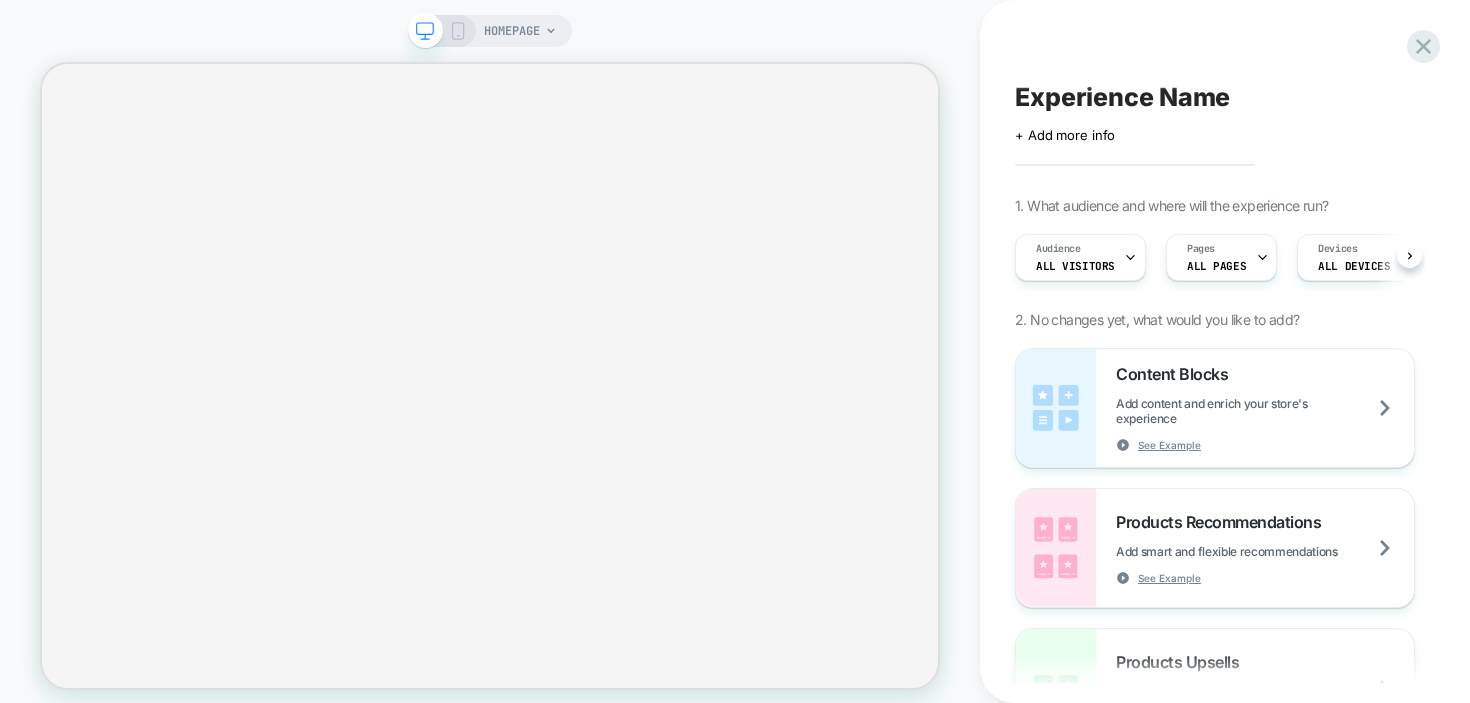 scroll, scrollTop: 0, scrollLeft: 1, axis: horizontal 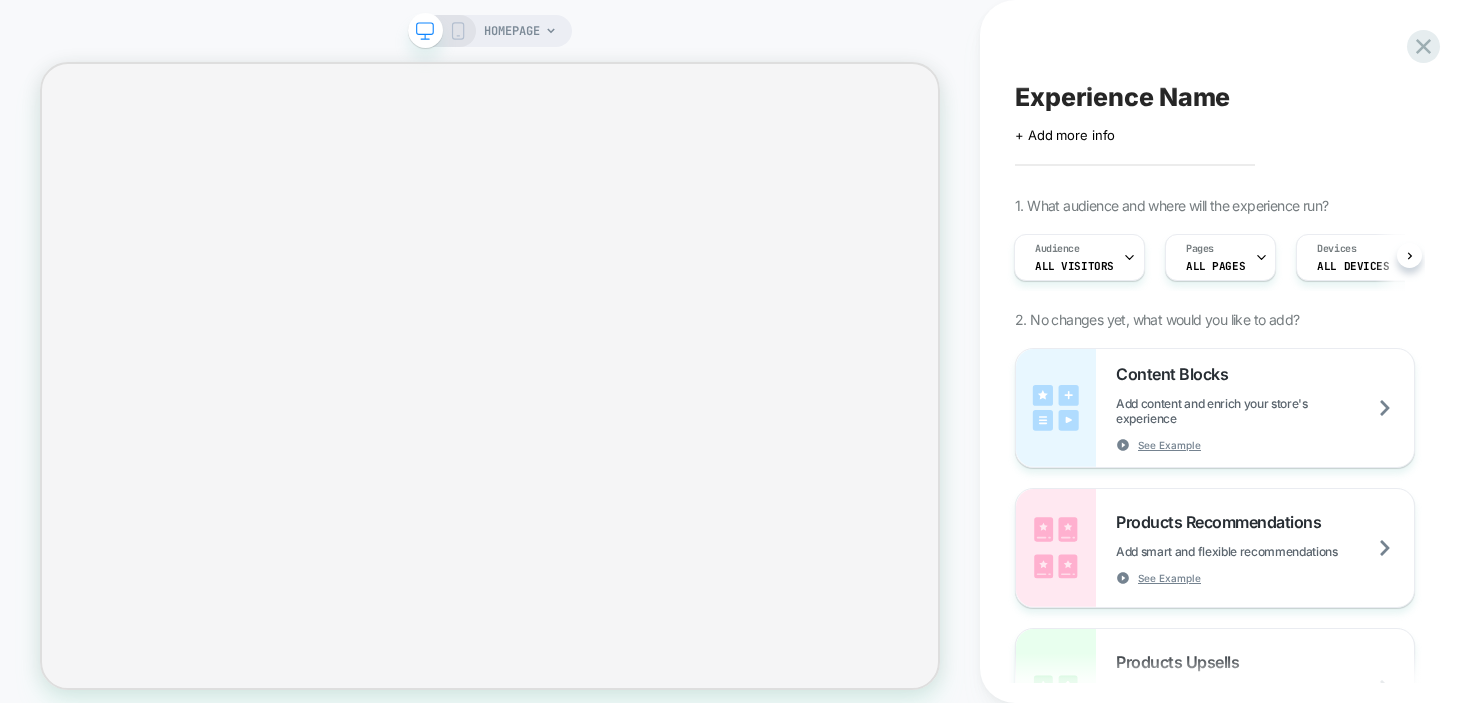 click on "Experience Name" at bounding box center (1122, 97) 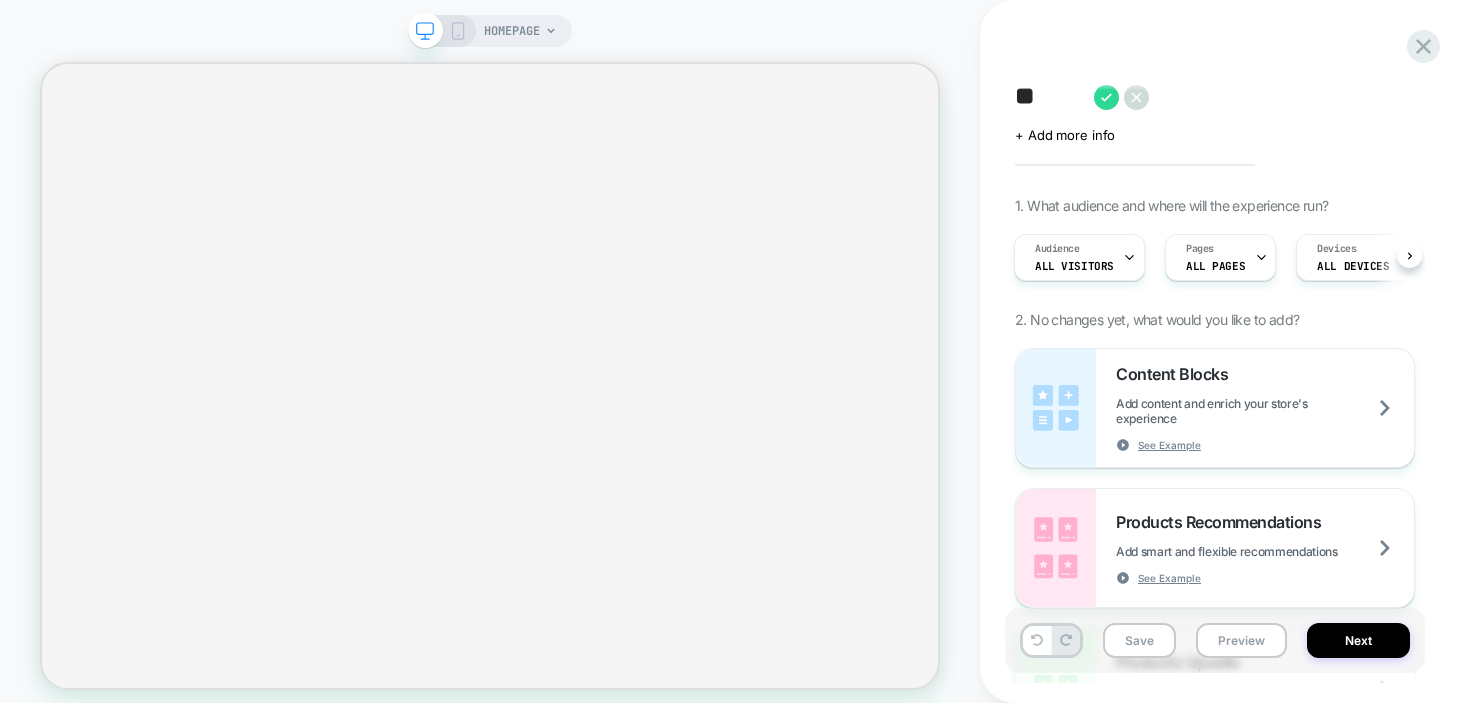 type on "***" 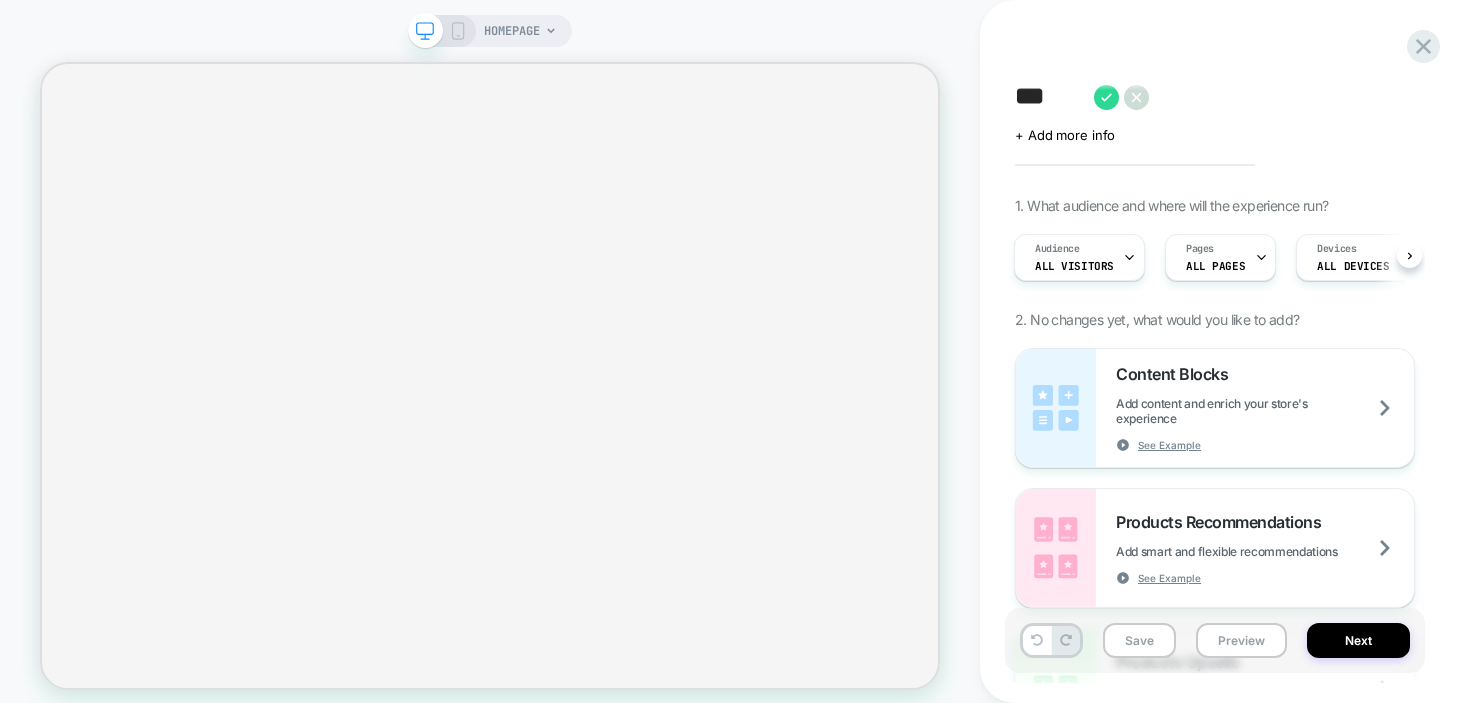 select on "**********" 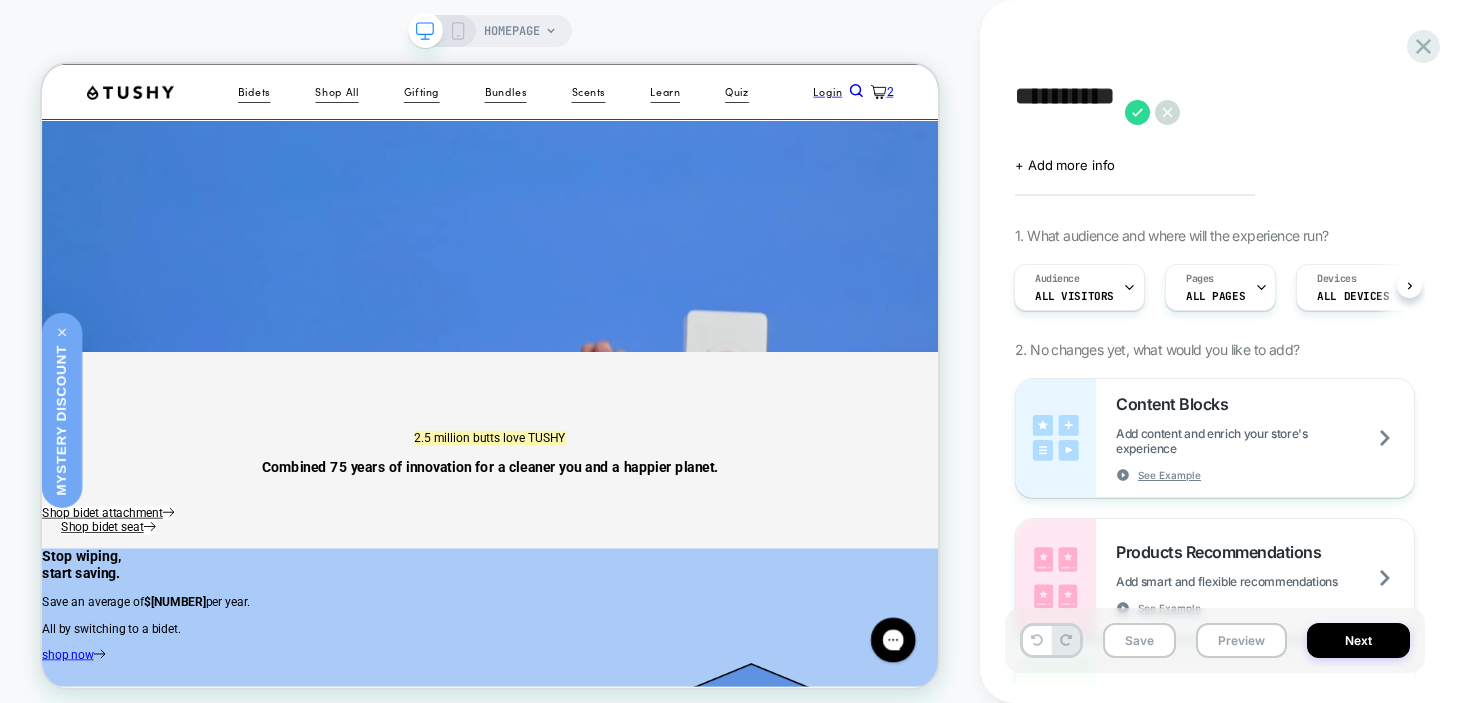 scroll, scrollTop: 0, scrollLeft: 0, axis: both 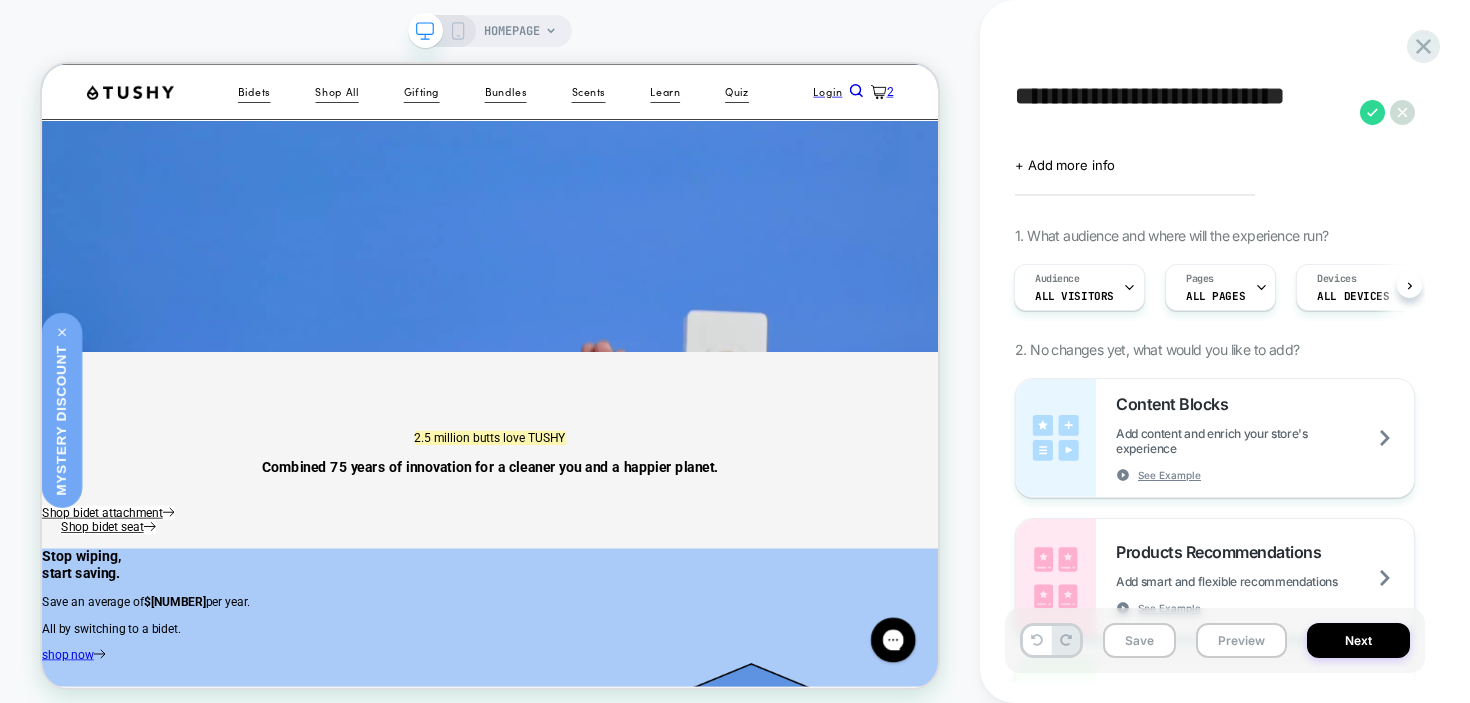 type on "**********" 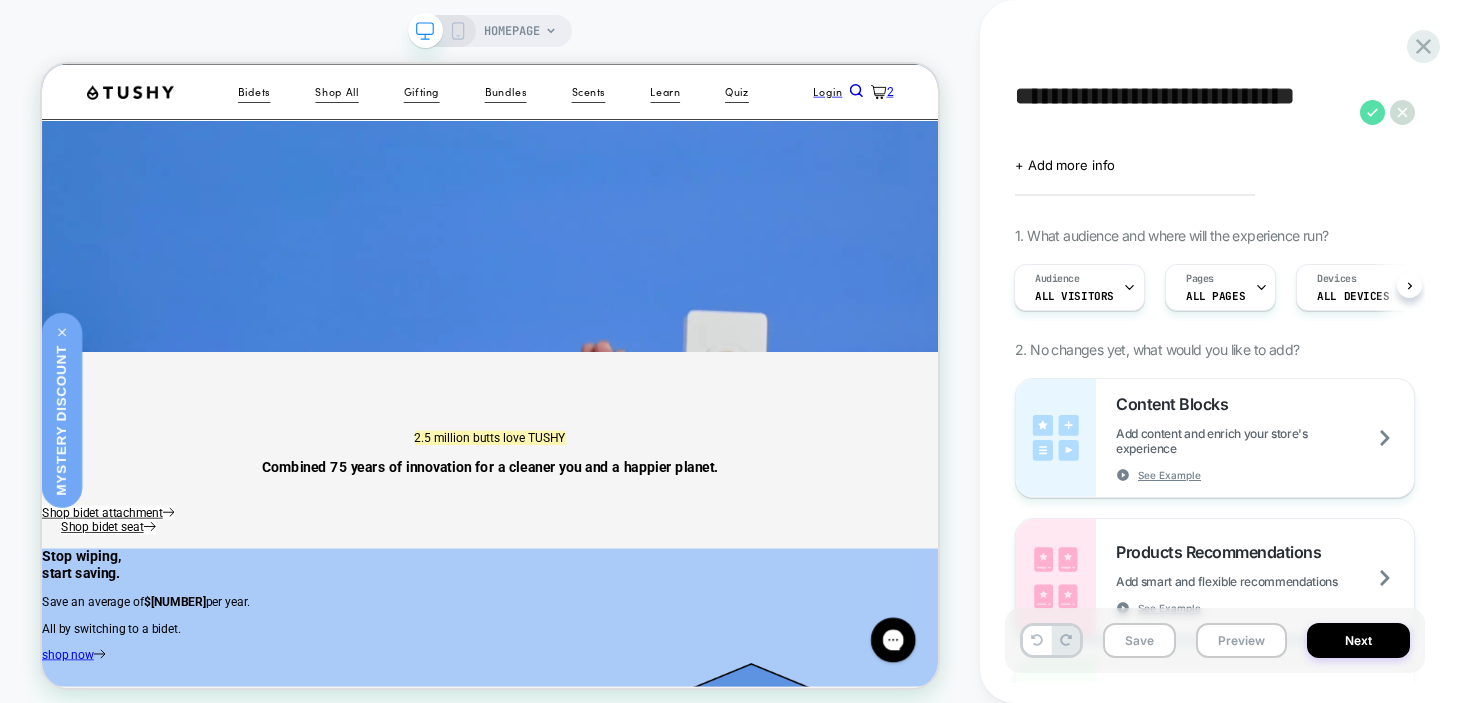 click 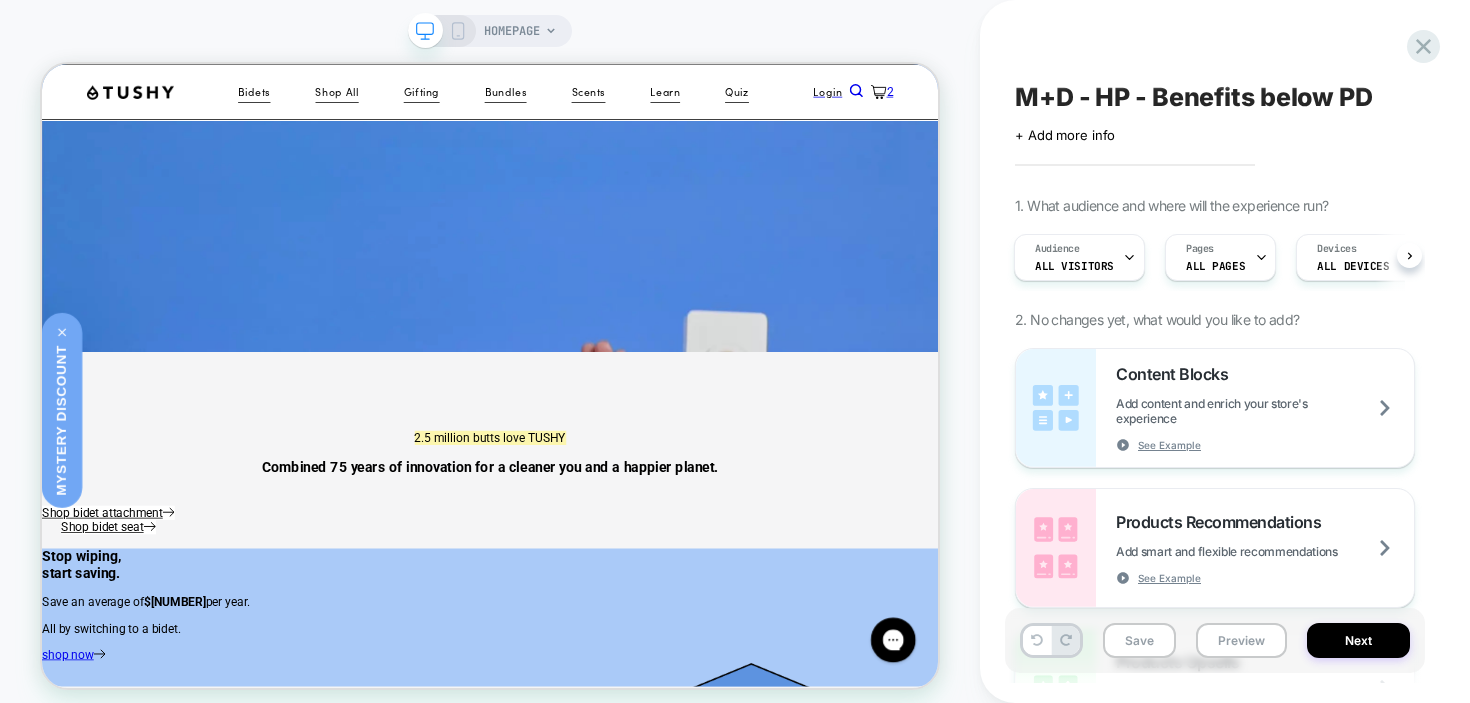 click 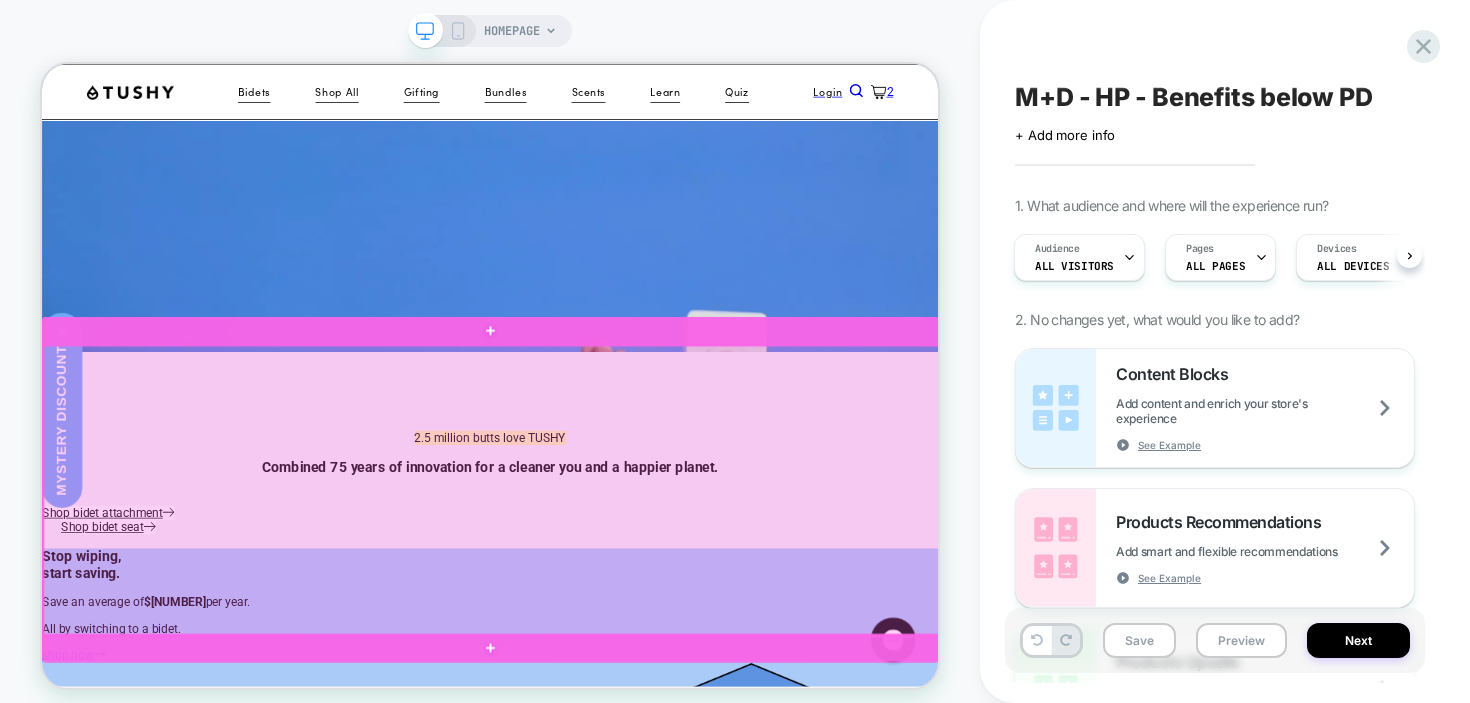 click at bounding box center [642, 633] 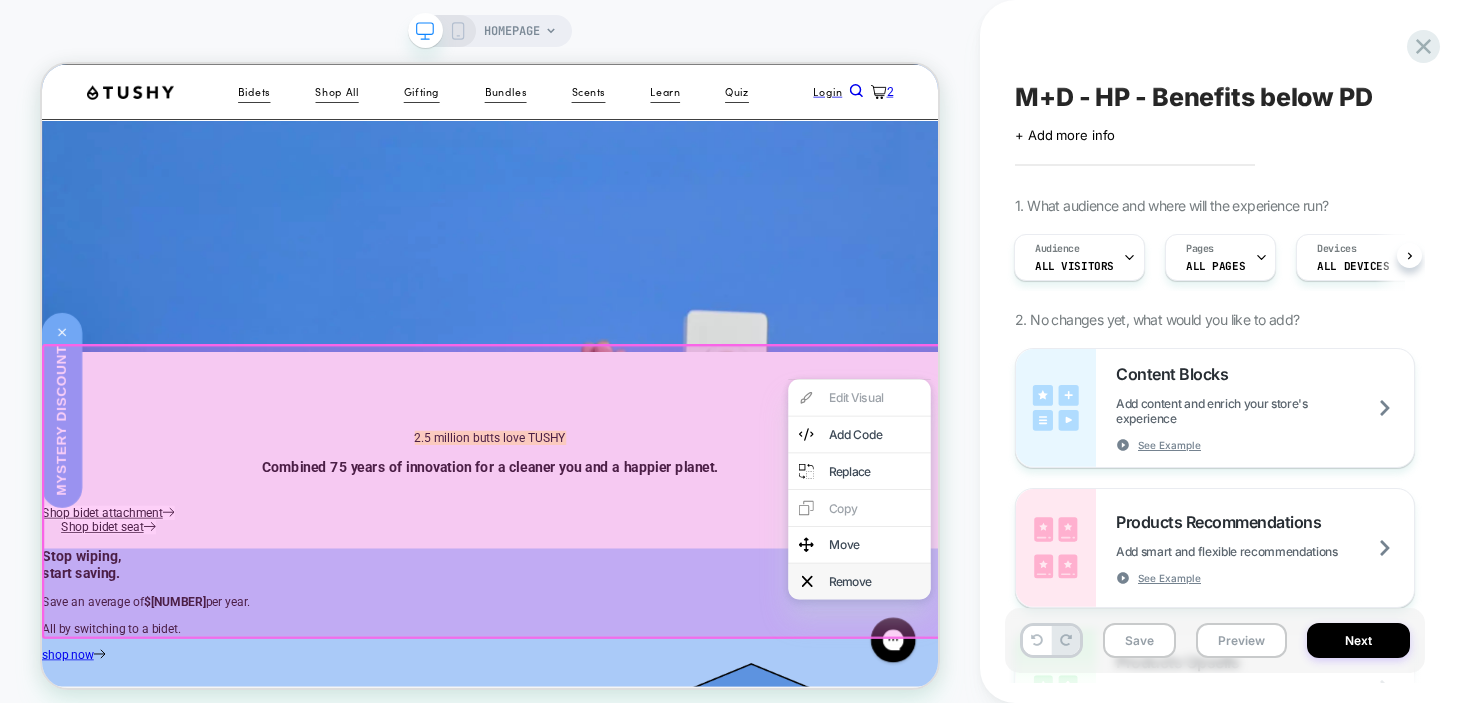 click on "Remove" at bounding box center (1152, 754) 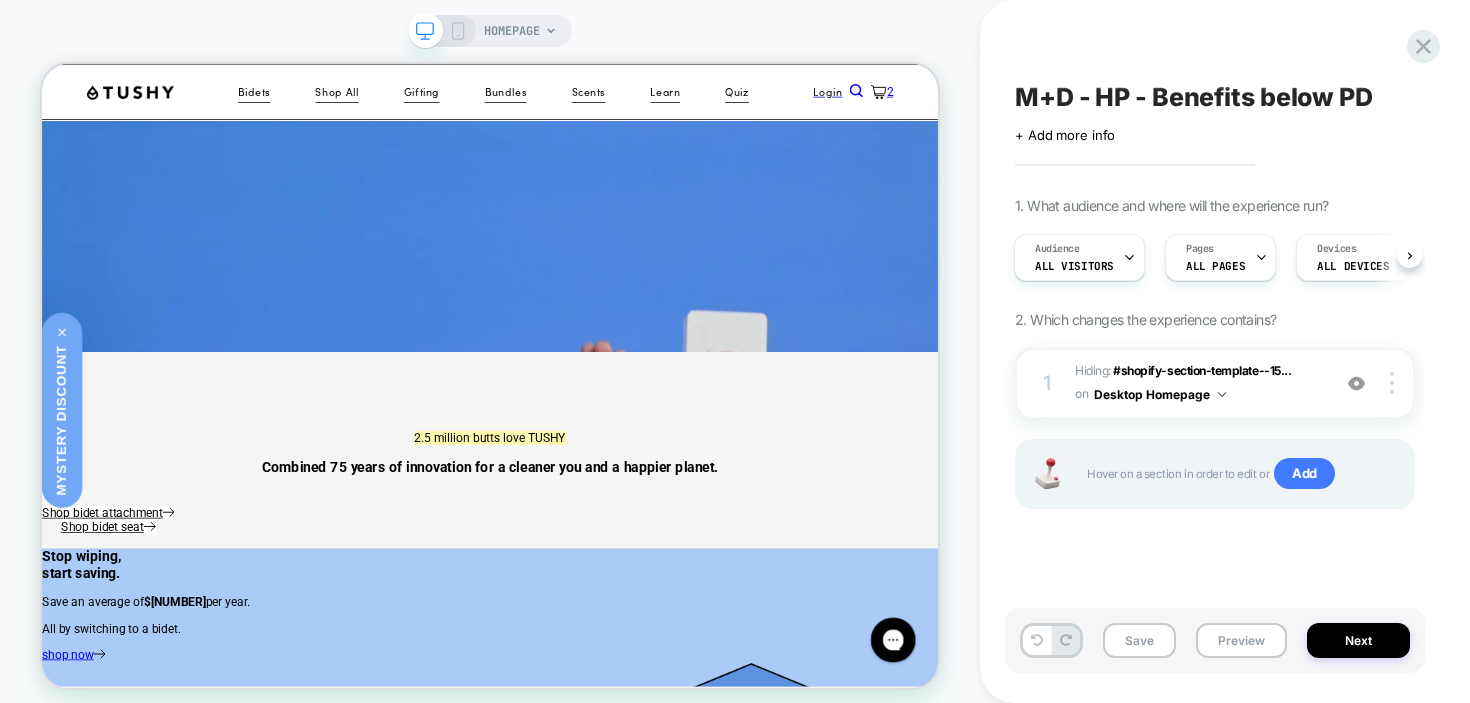 click 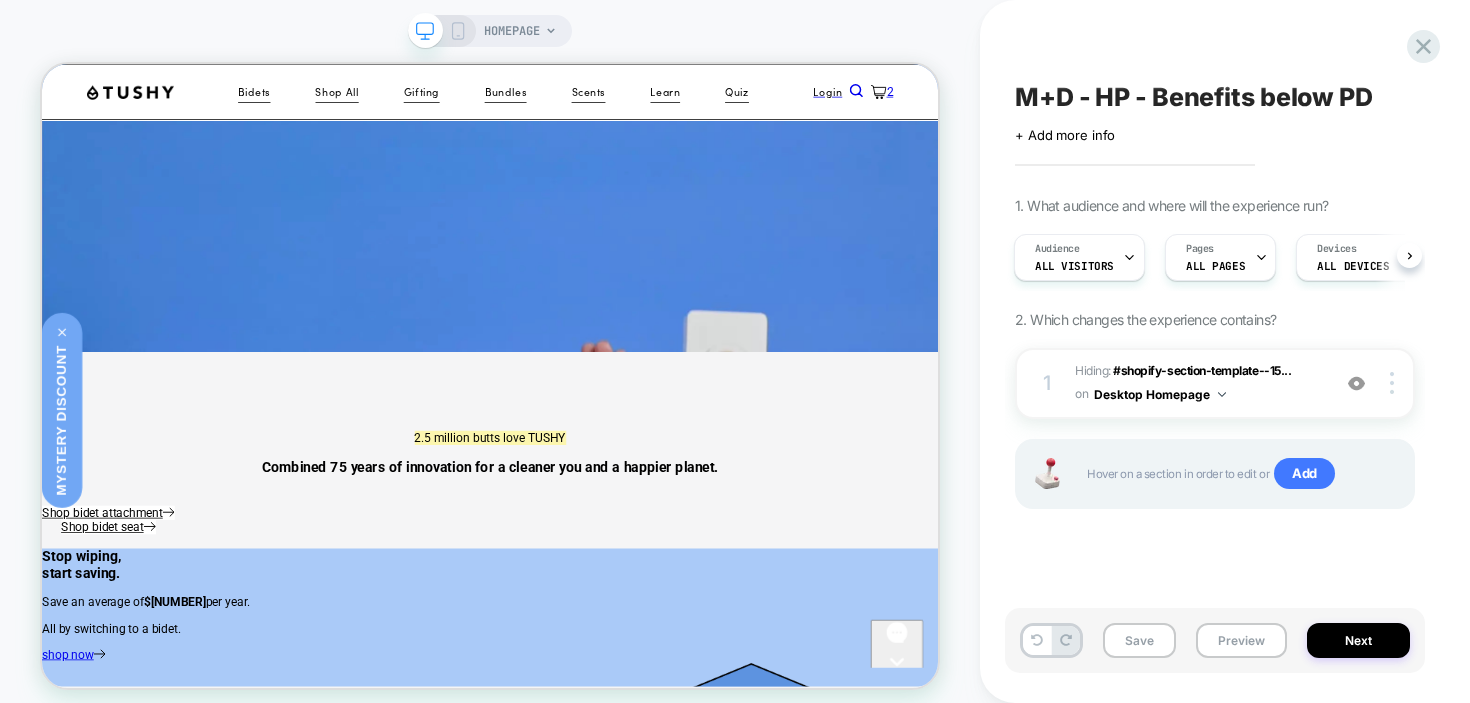 scroll, scrollTop: 0, scrollLeft: 0, axis: both 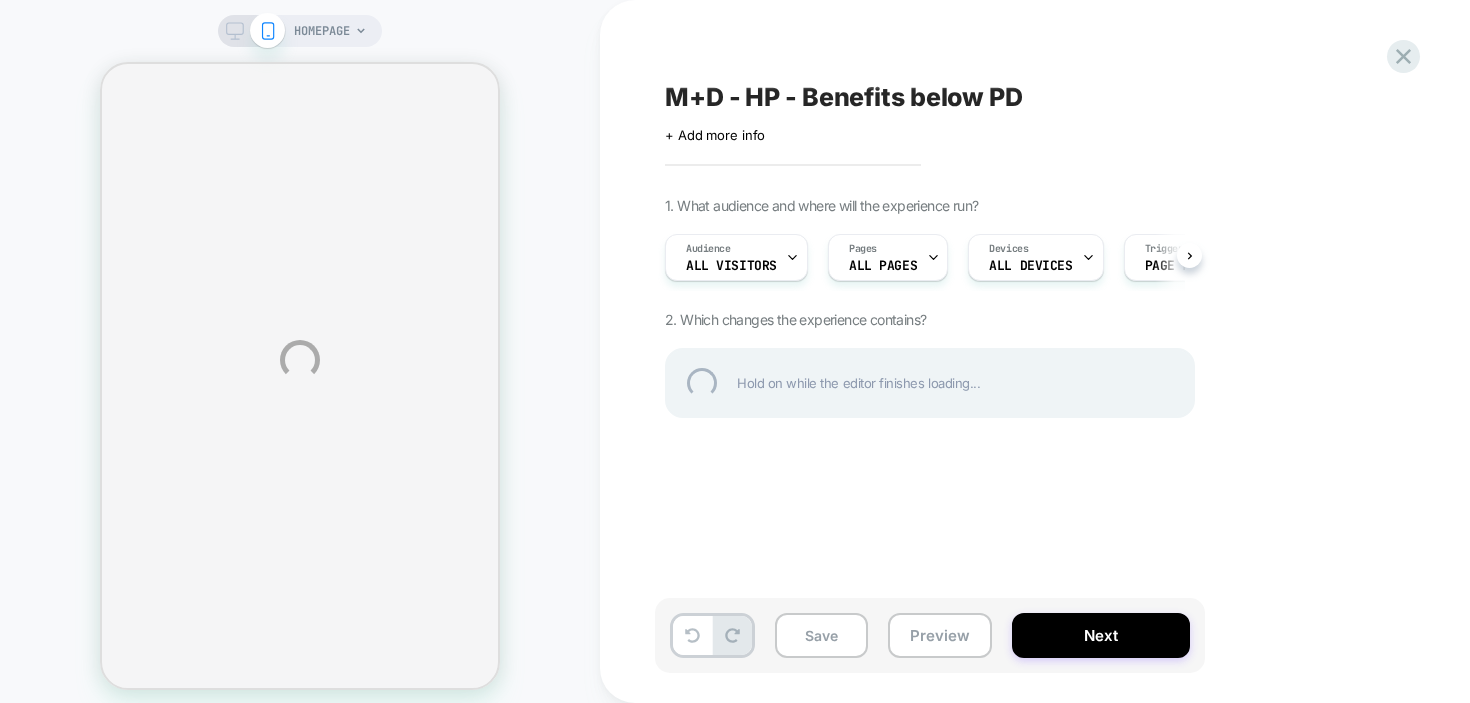 select on "**********" 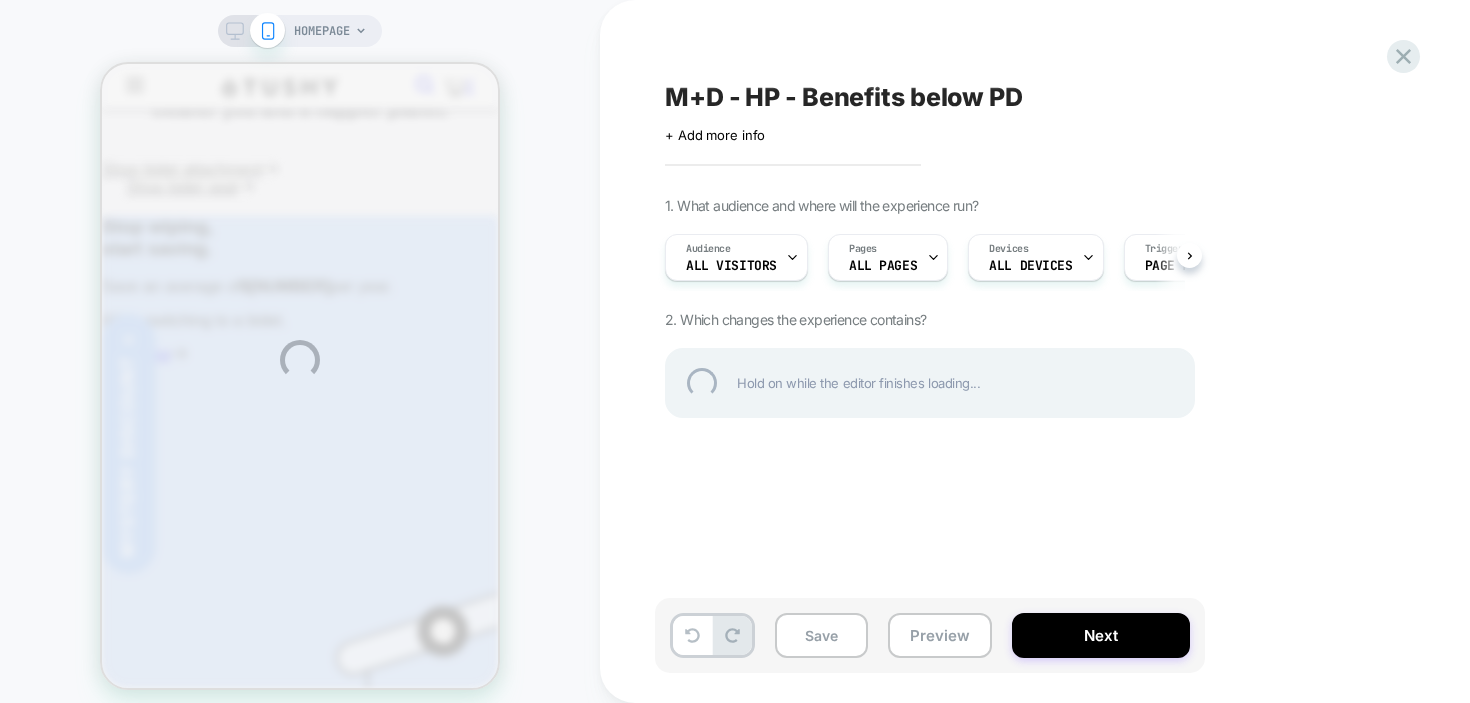 scroll, scrollTop: 0, scrollLeft: 0, axis: both 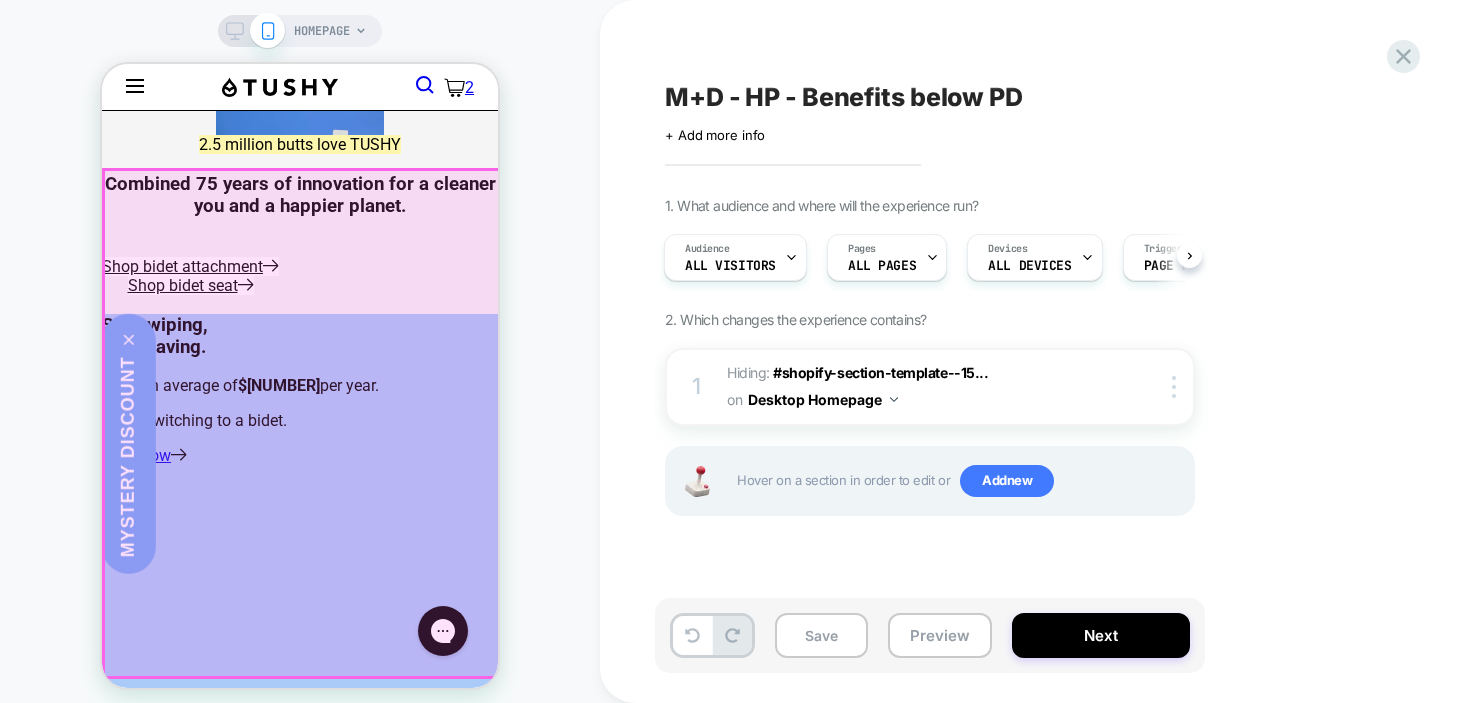 click at bounding box center [302, 423] 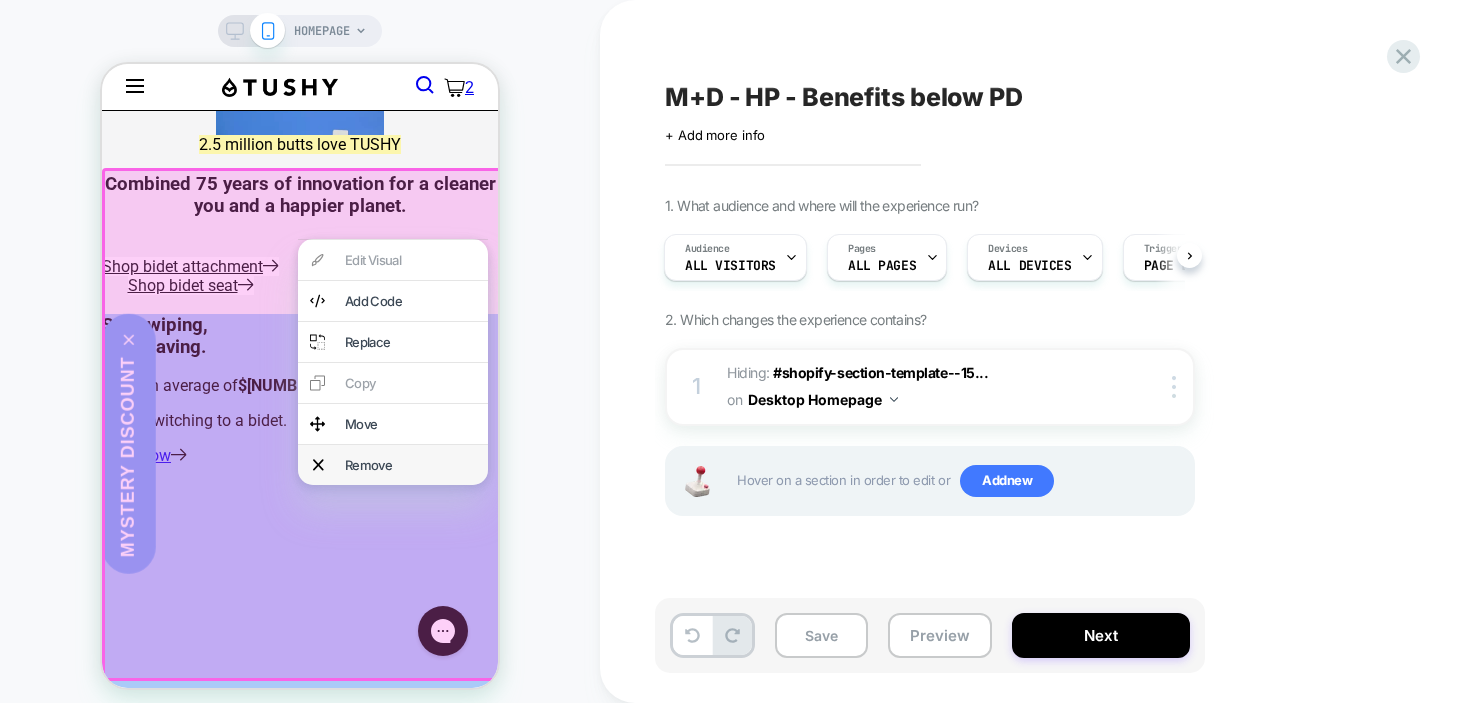 click on "Remove" at bounding box center [410, 465] 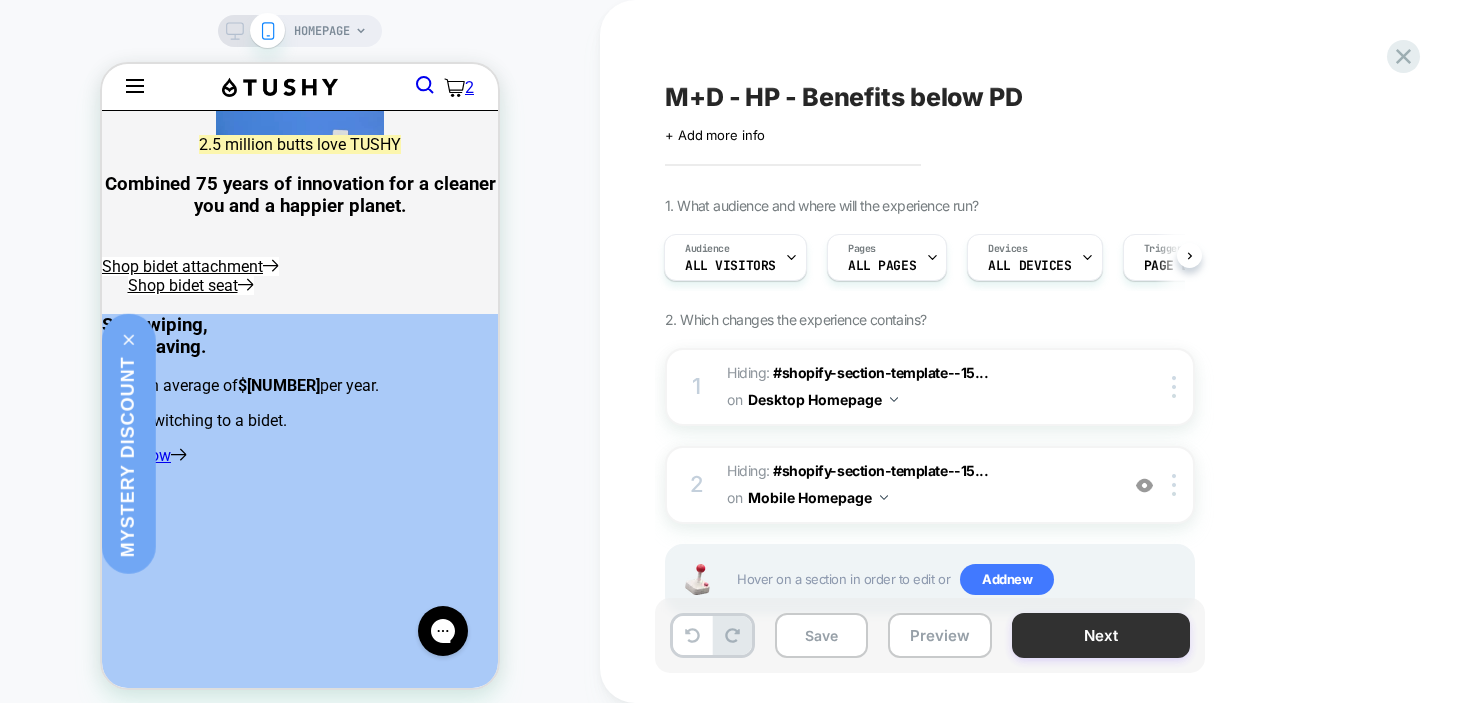 click on "Next" at bounding box center [1101, 635] 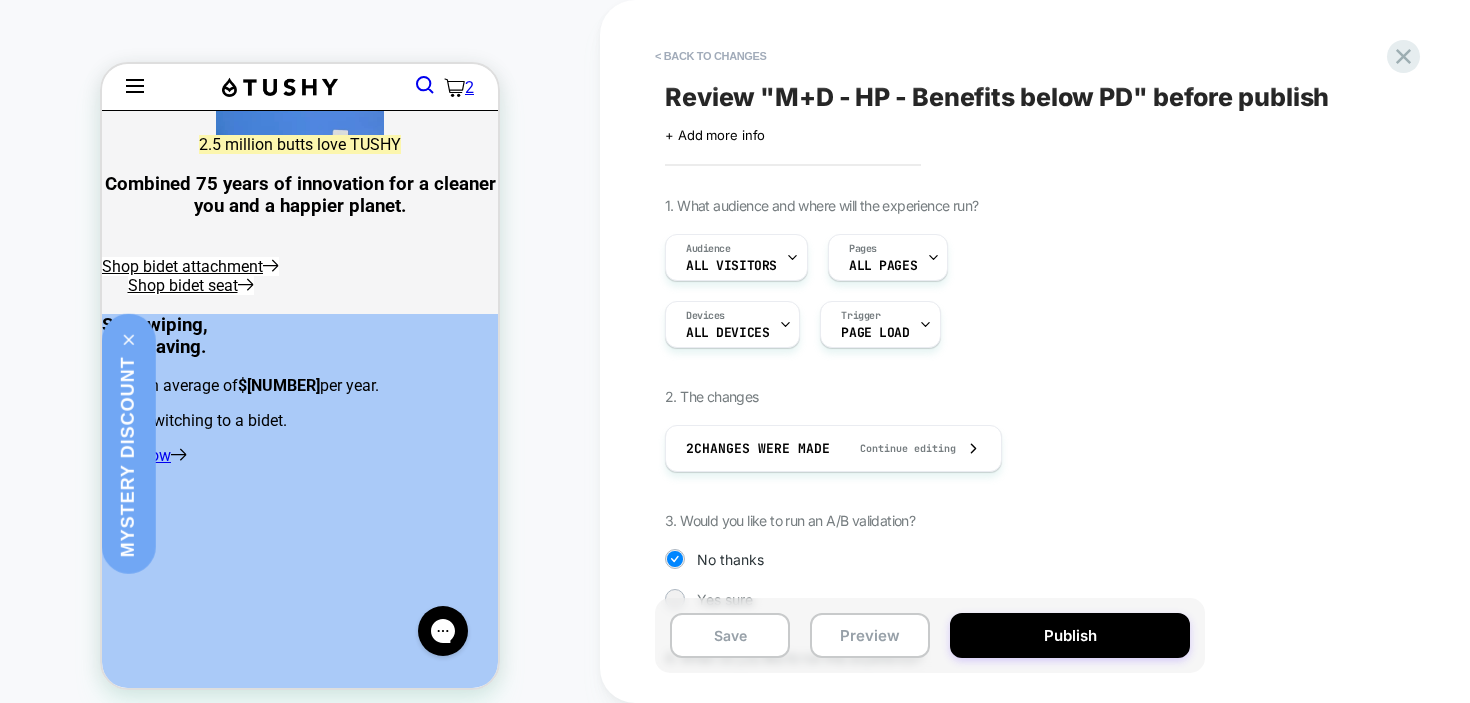 scroll, scrollTop: 172, scrollLeft: 0, axis: vertical 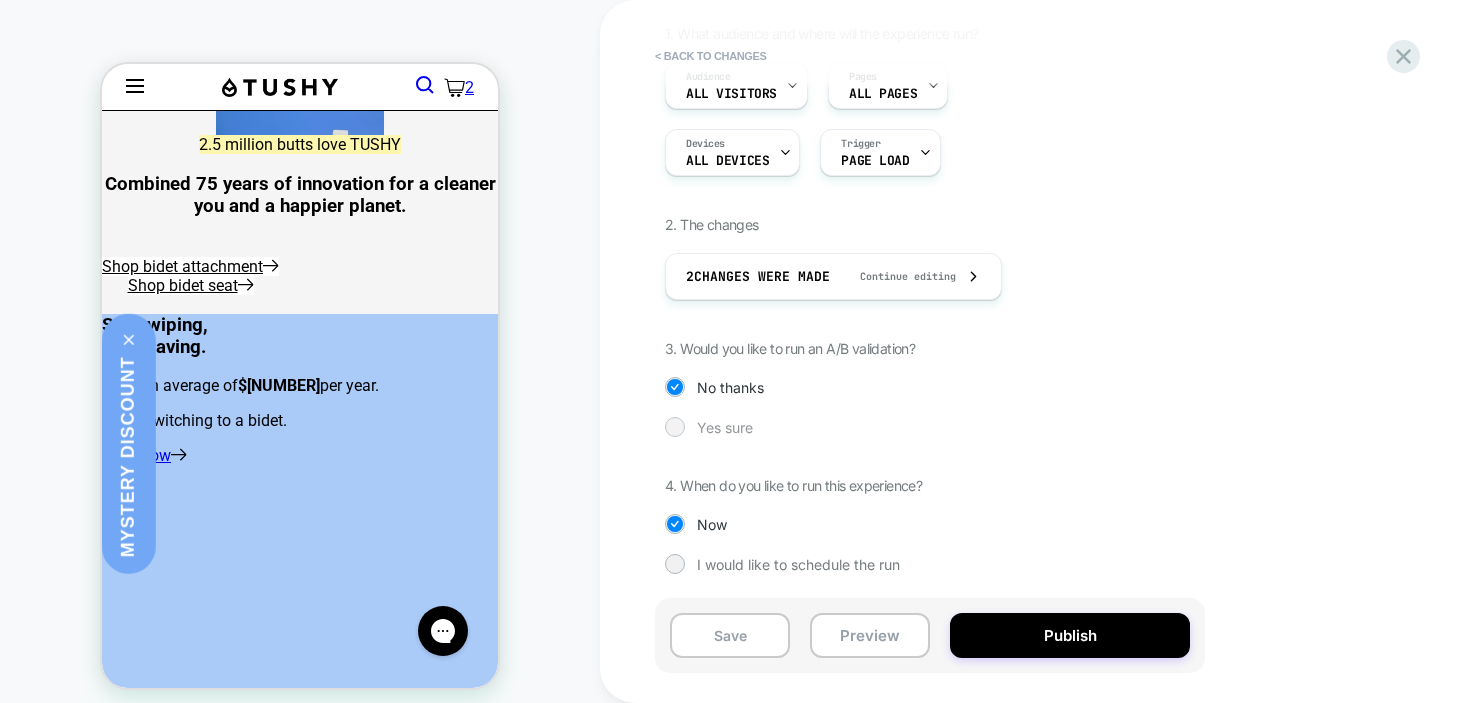 click on "Yes sure" at bounding box center [725, 427] 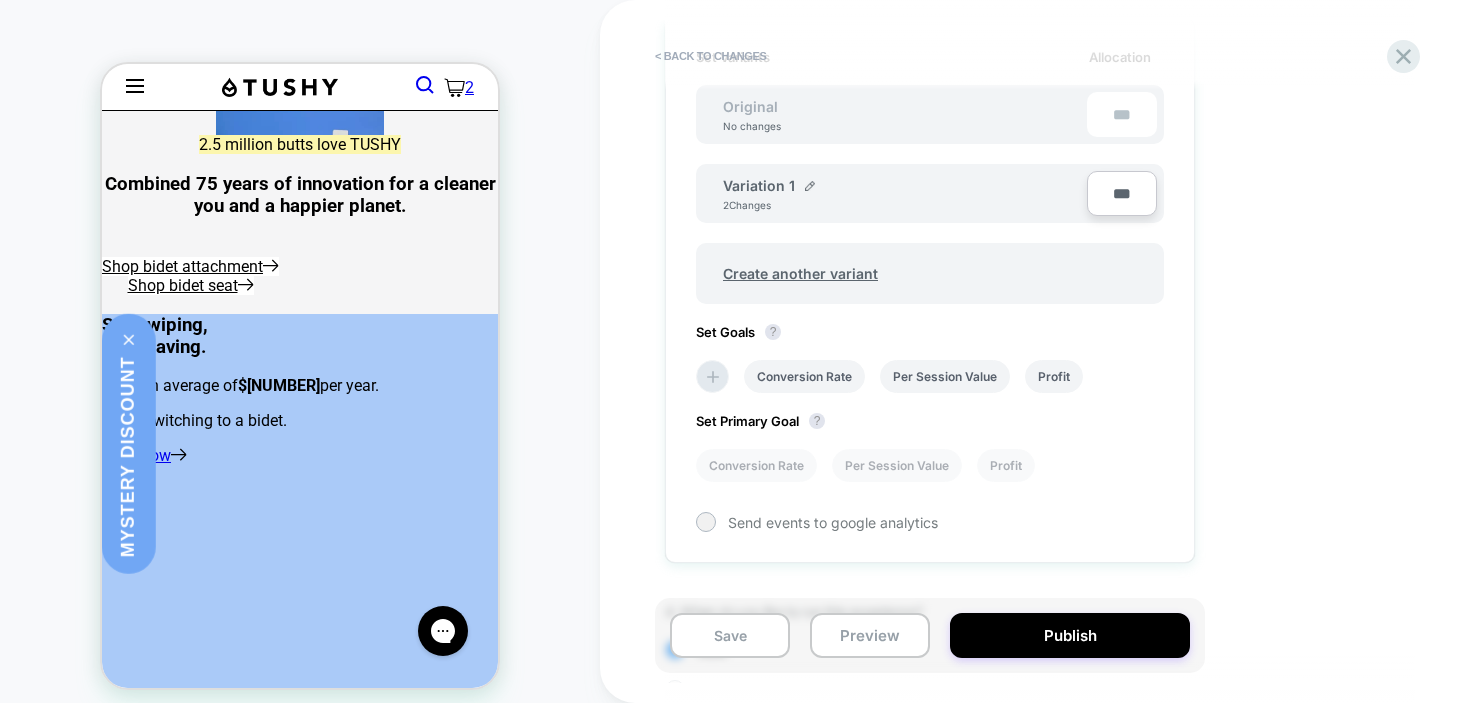 scroll, scrollTop: 593, scrollLeft: 0, axis: vertical 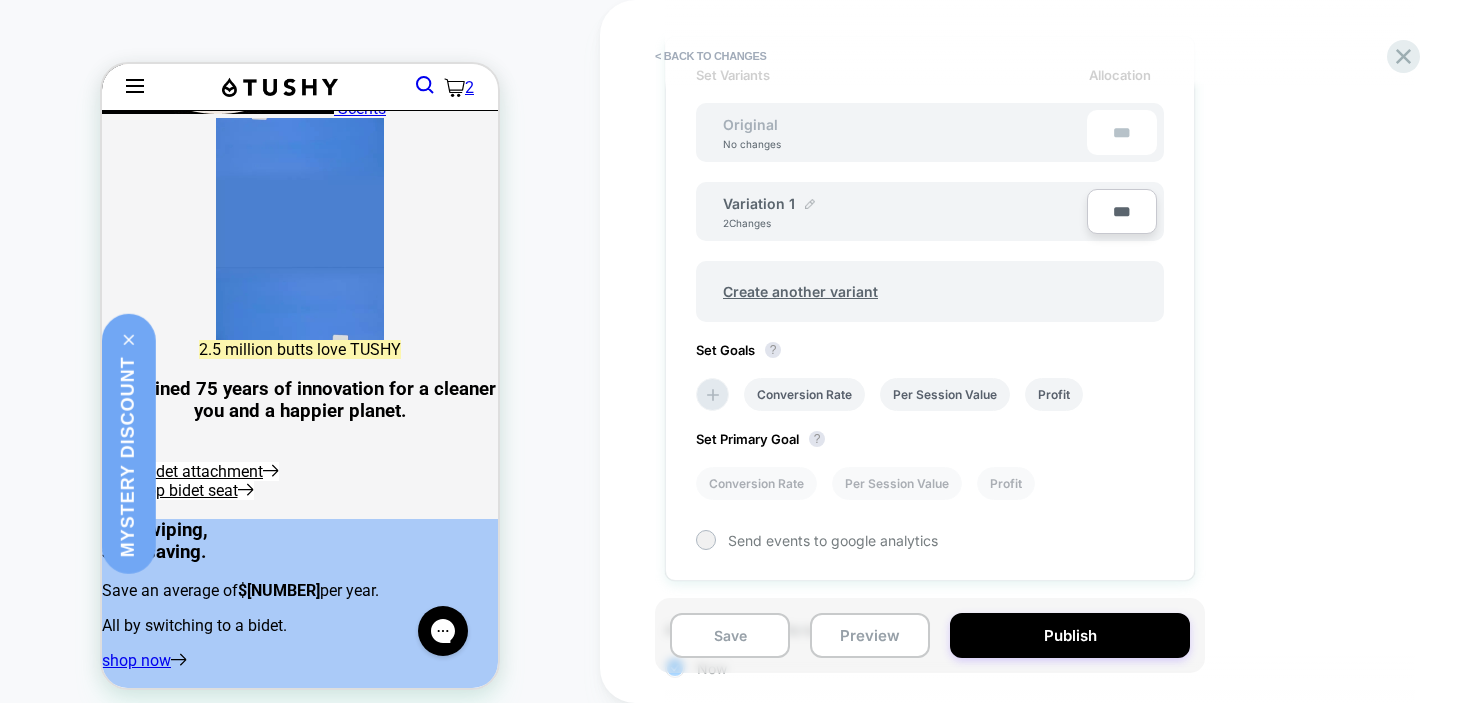 click at bounding box center (810, 204) 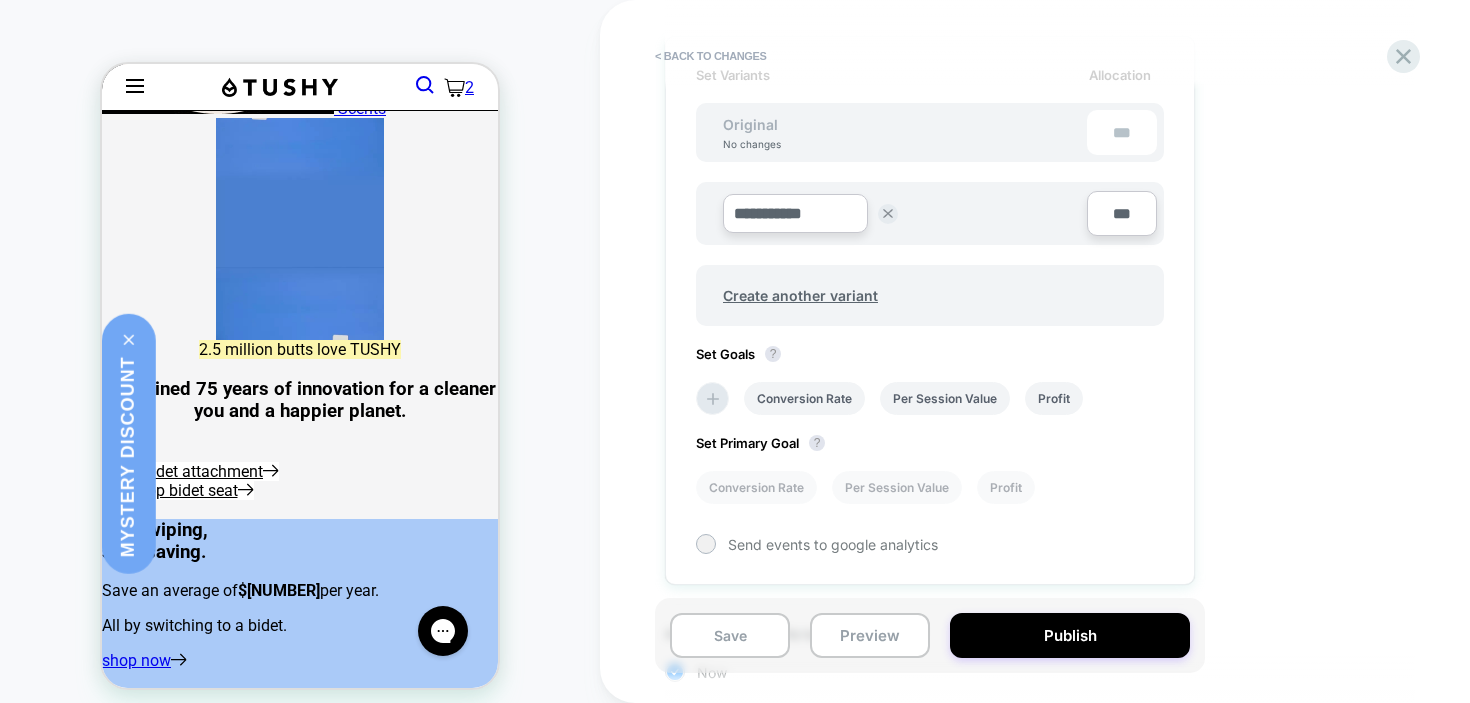 click on "**********" at bounding box center (795, 213) 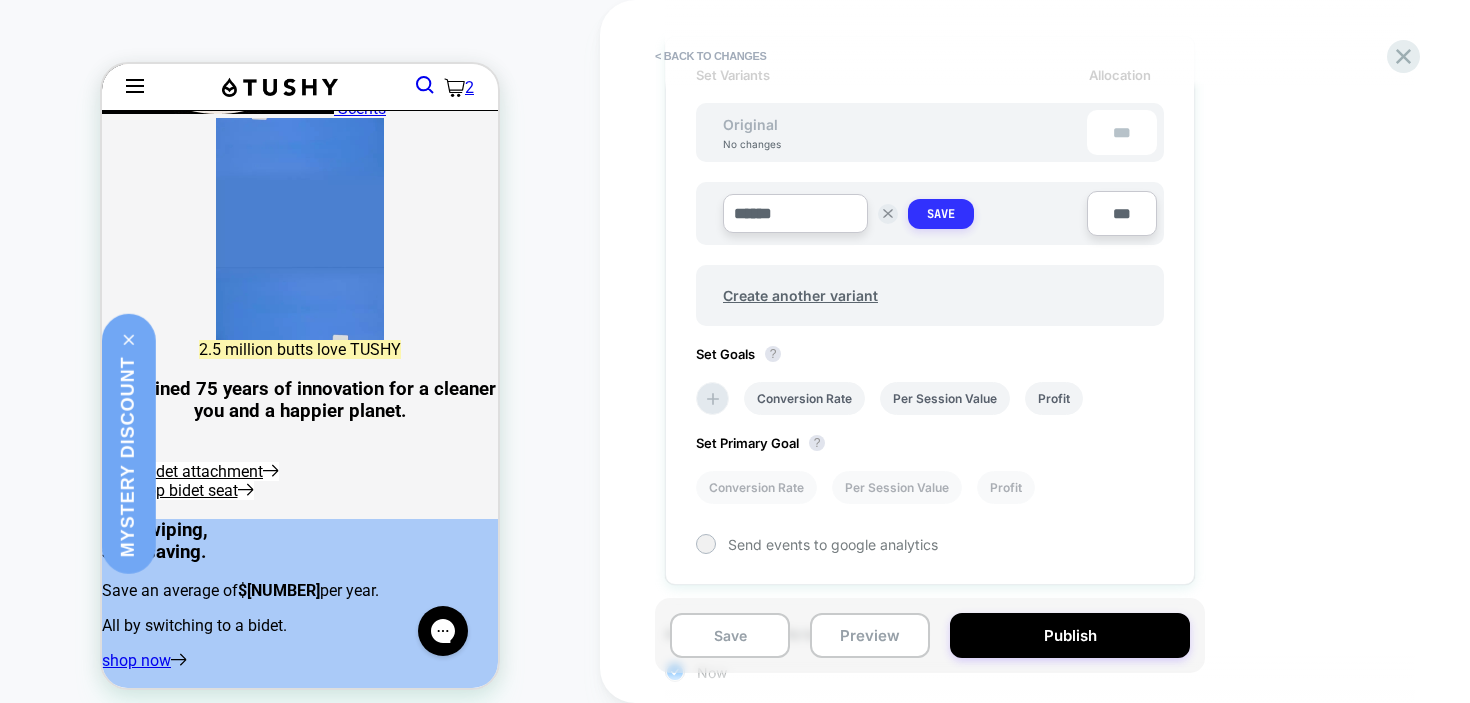 type on "******" 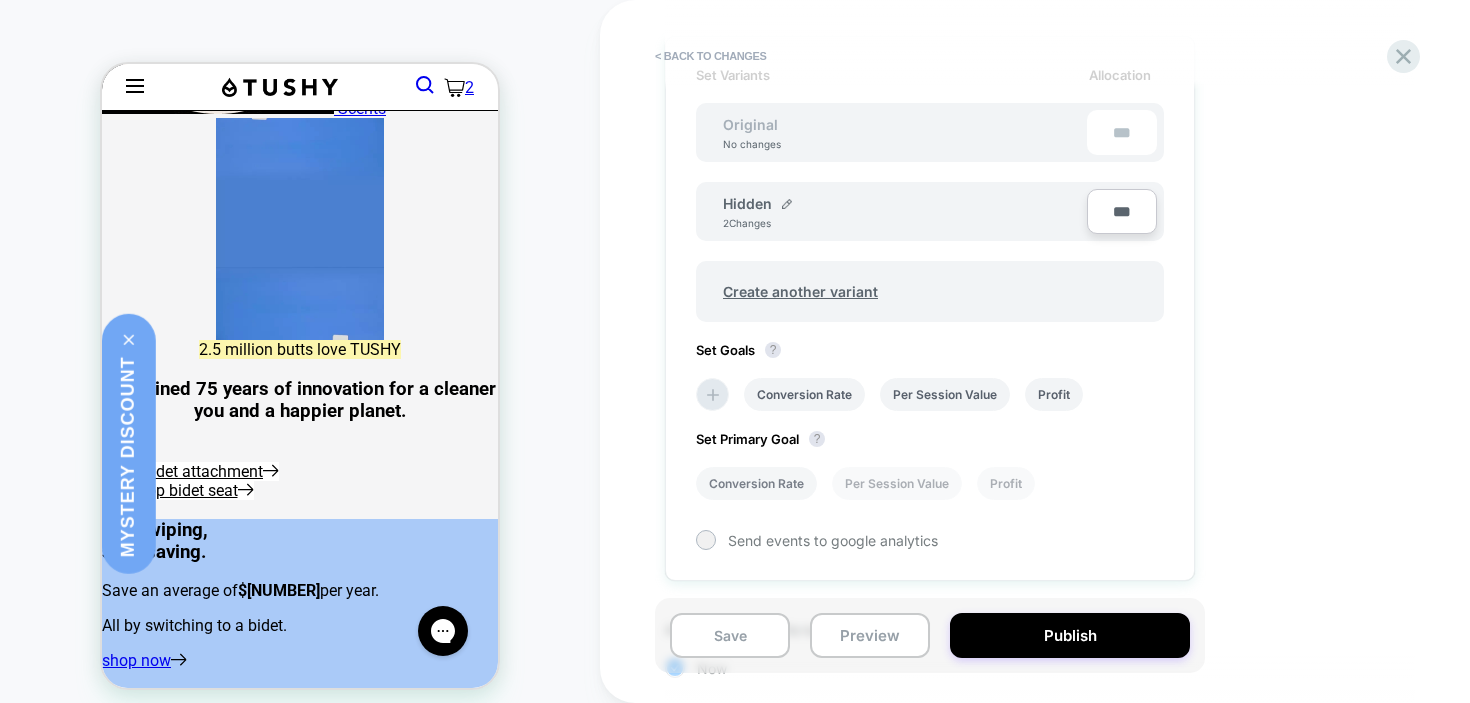 click on "Conversion Rate" at bounding box center [756, 483] 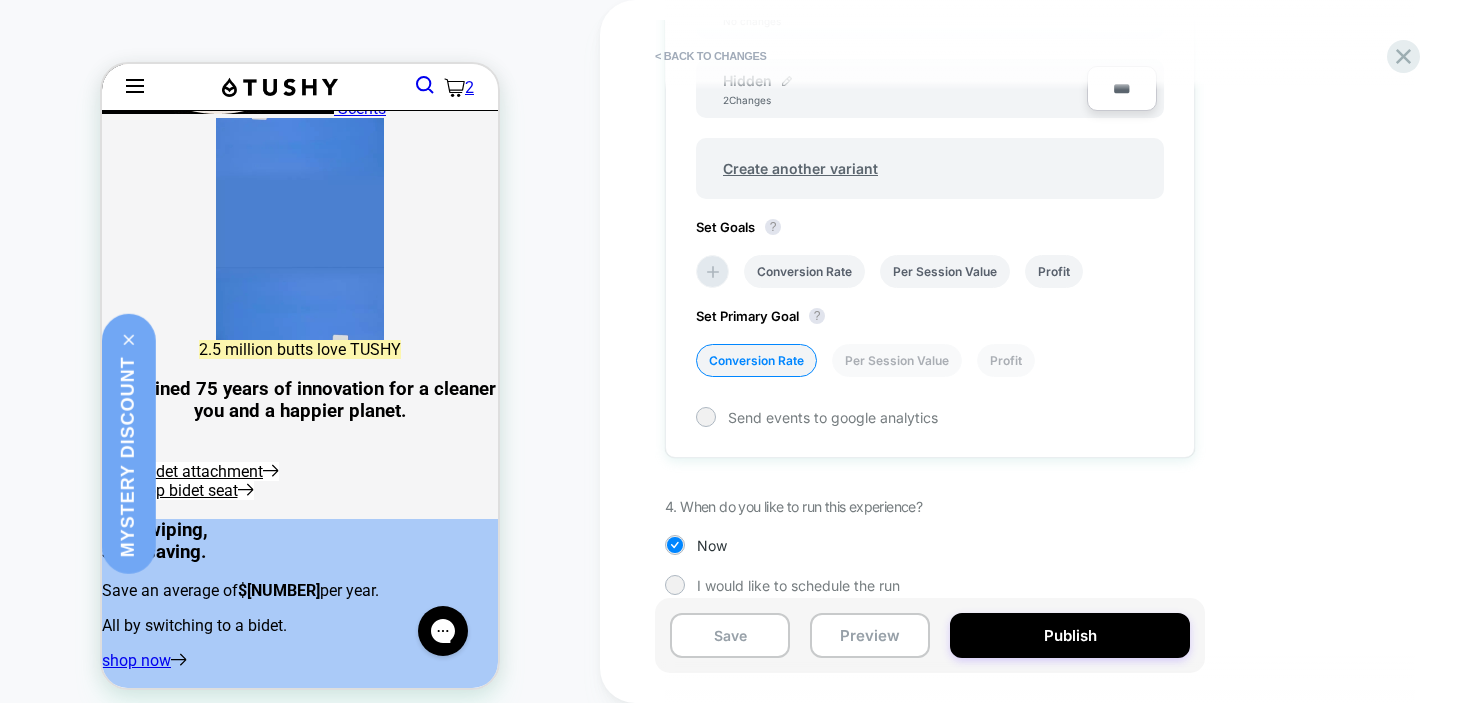 scroll, scrollTop: 738, scrollLeft: 0, axis: vertical 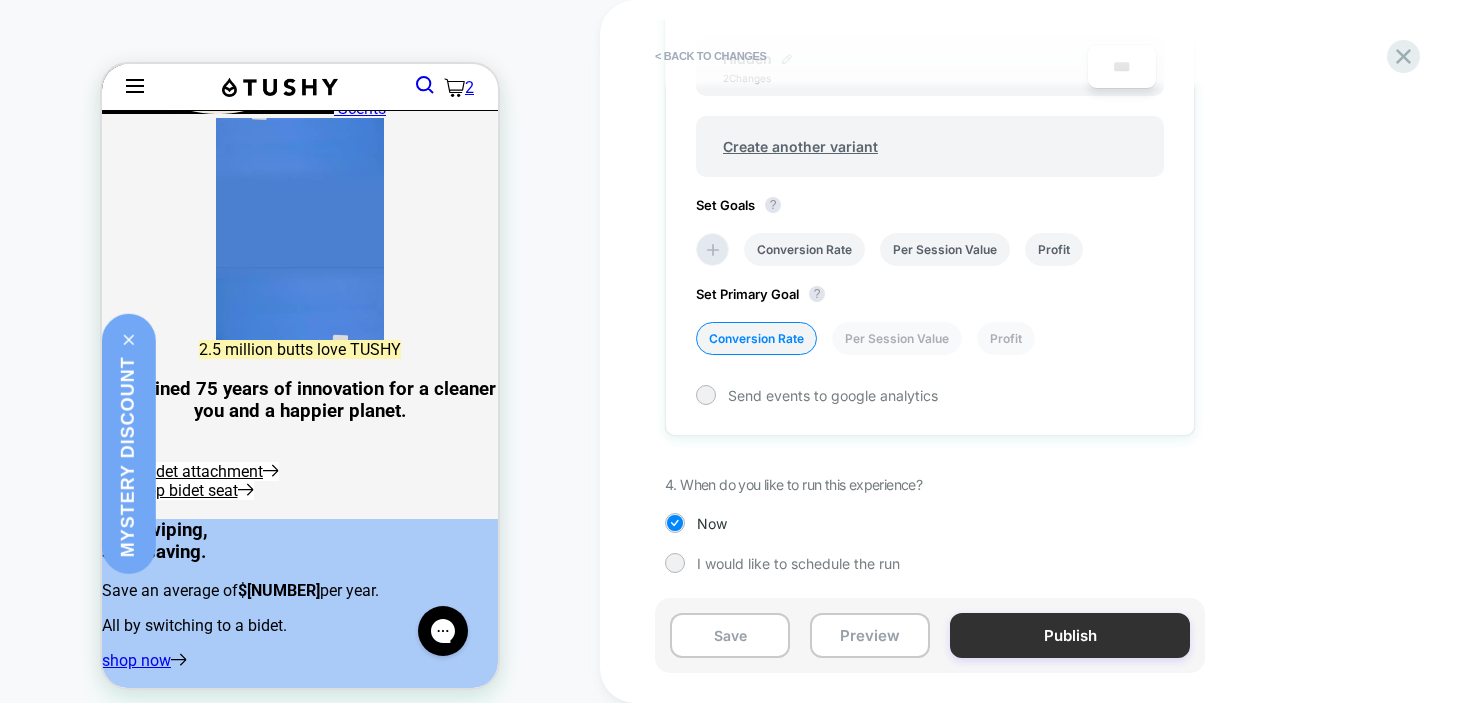 click on "Publish" at bounding box center [1070, 635] 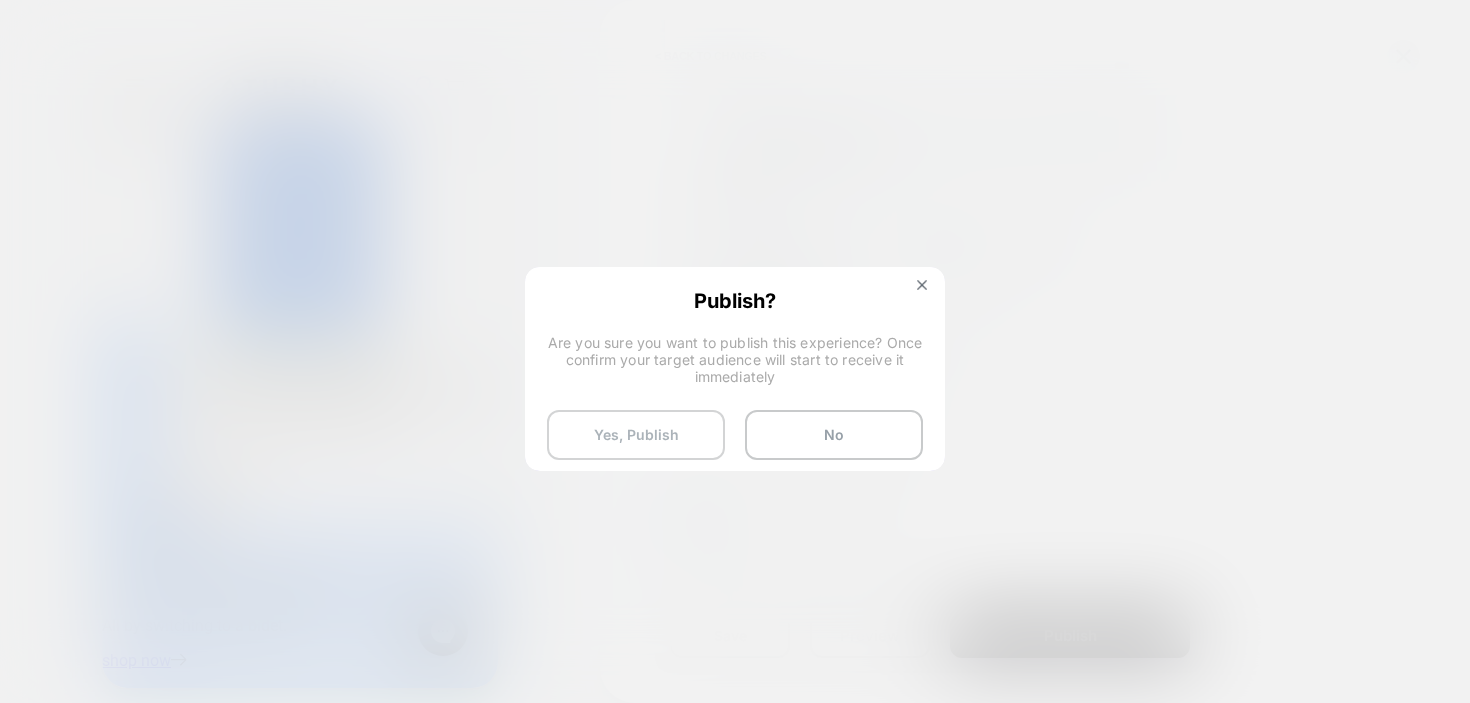 click on "Yes, Publish" at bounding box center [636, 435] 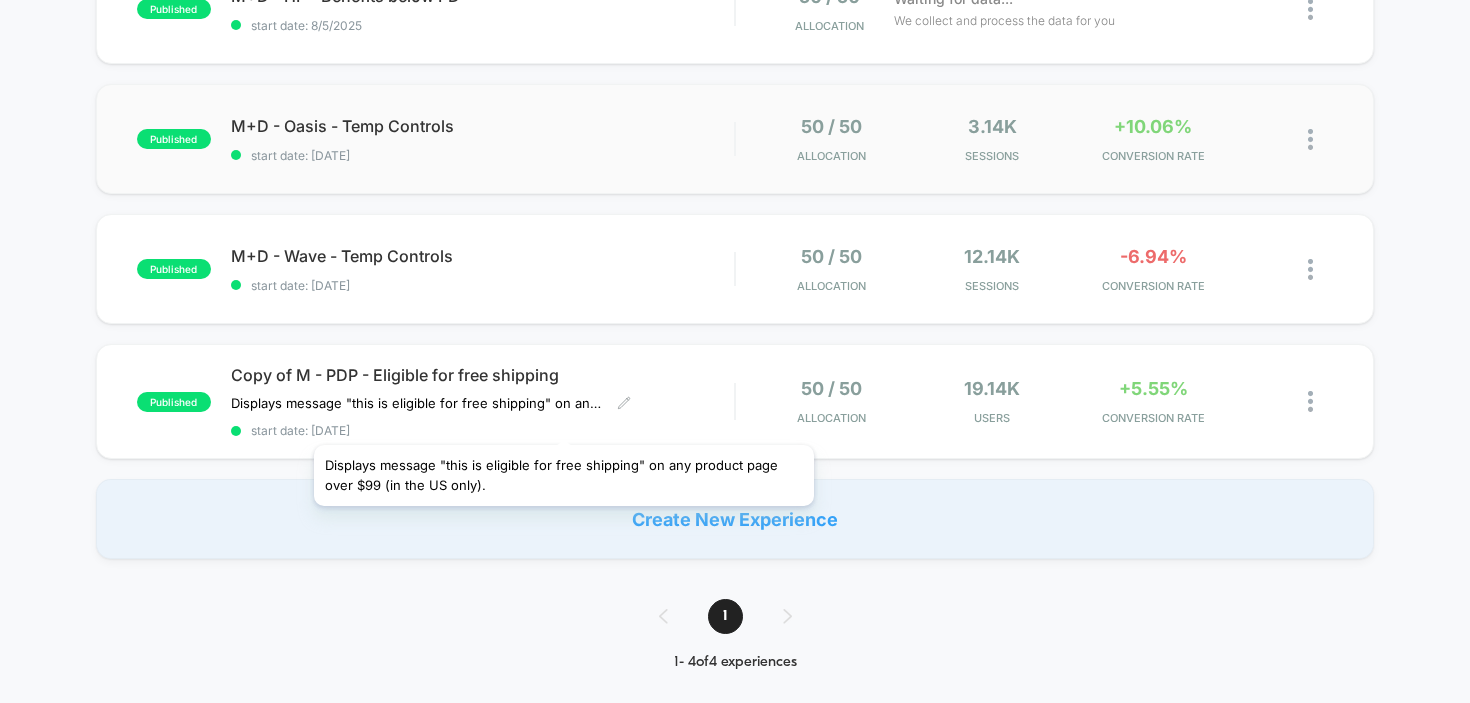 scroll, scrollTop: 269, scrollLeft: 0, axis: vertical 